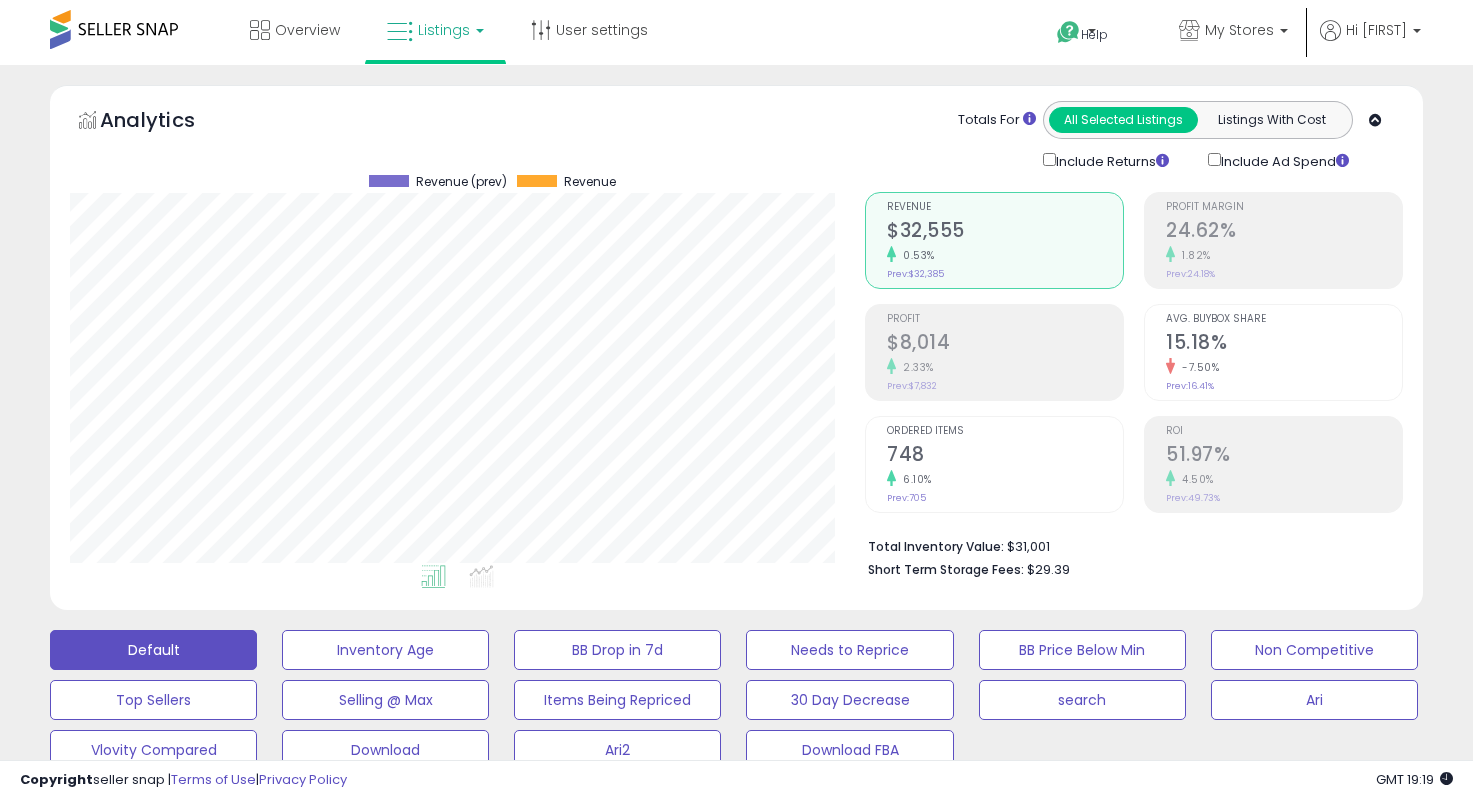 select on "**" 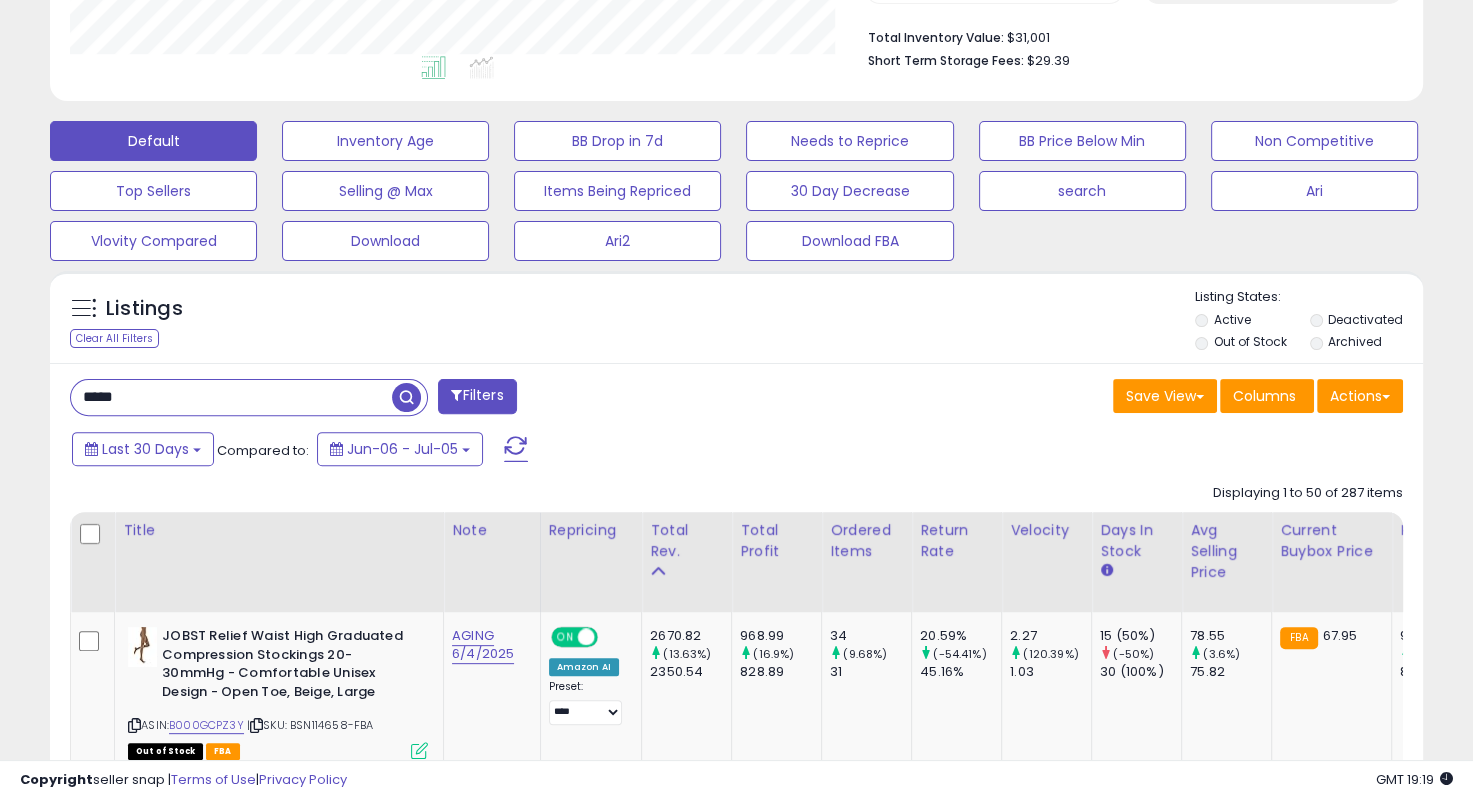 scroll, scrollTop: 509, scrollLeft: 0, axis: vertical 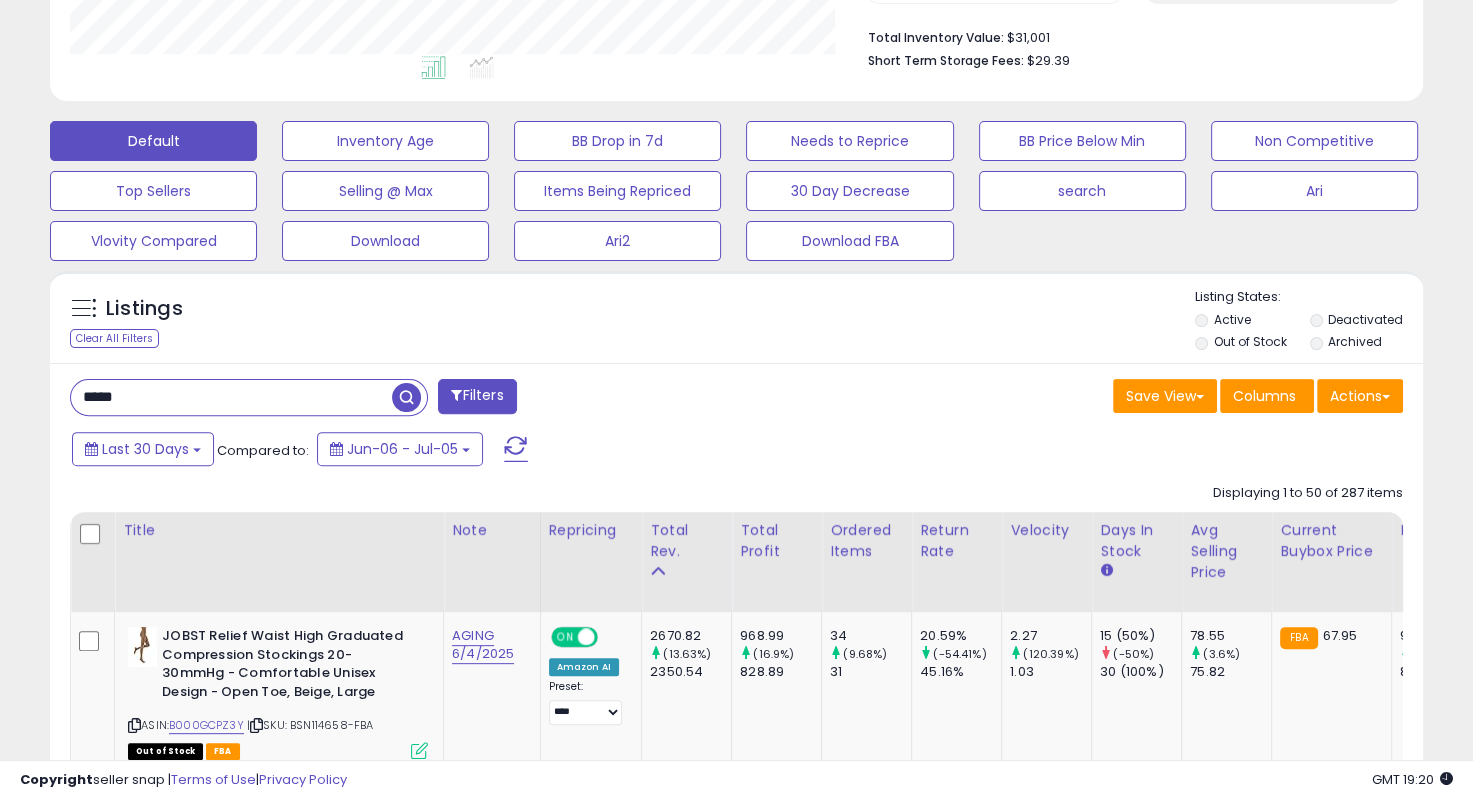 click on "*****" at bounding box center (231, 397) 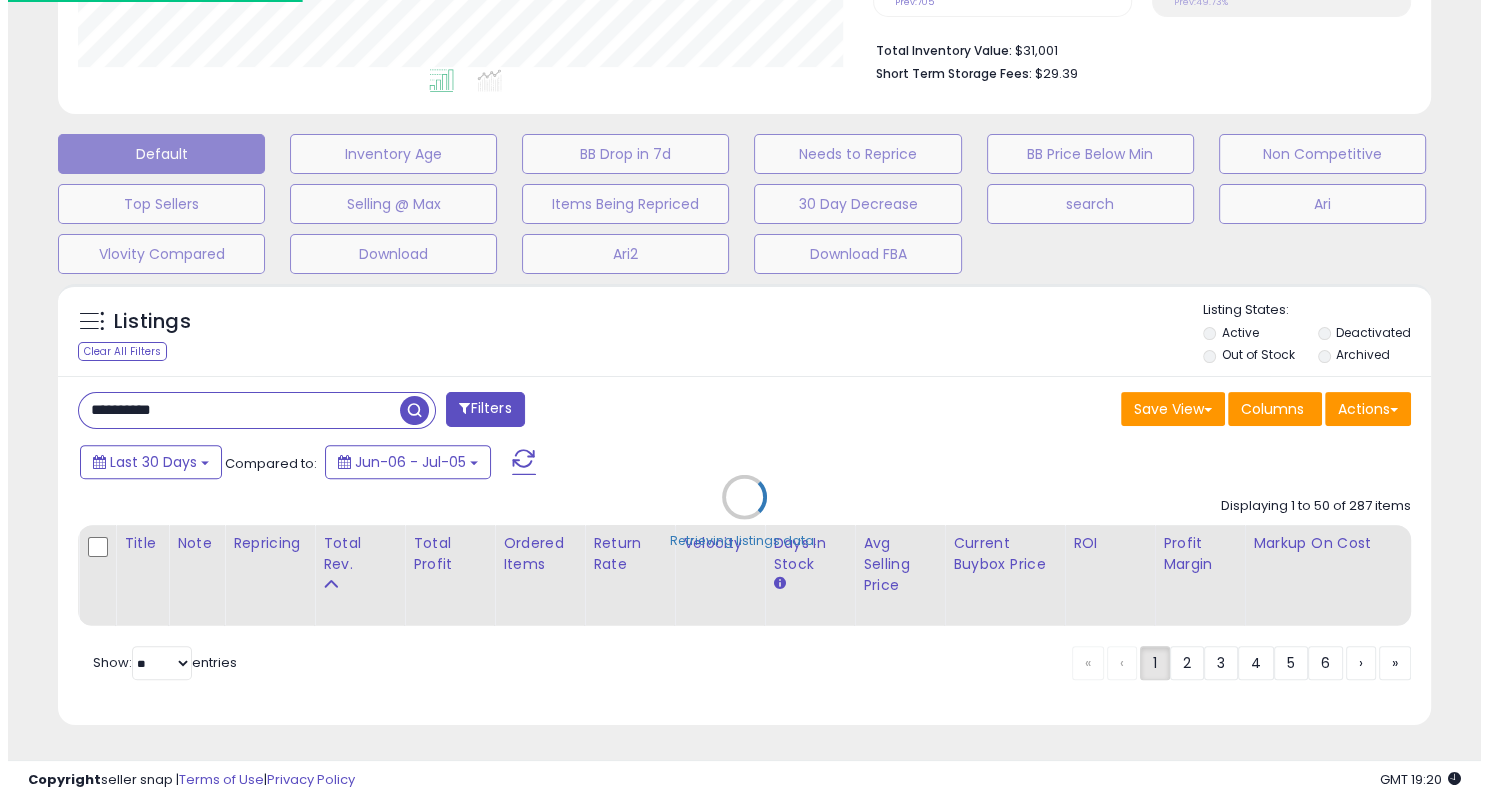 scroll, scrollTop: 999589, scrollLeft: 999196, axis: both 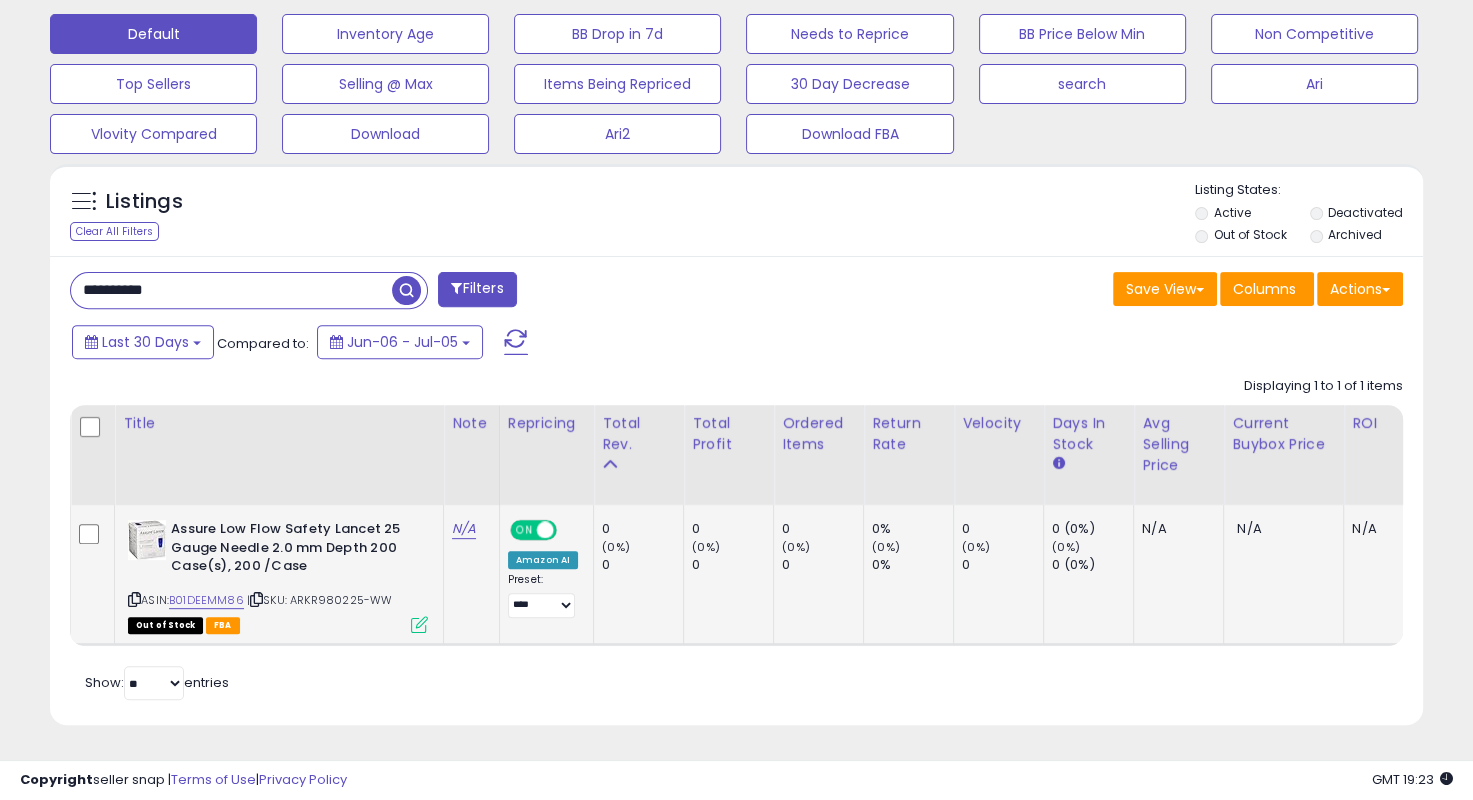 drag, startPoint x: 317, startPoint y: 523, endPoint x: 392, endPoint y: 569, distance: 87.982956 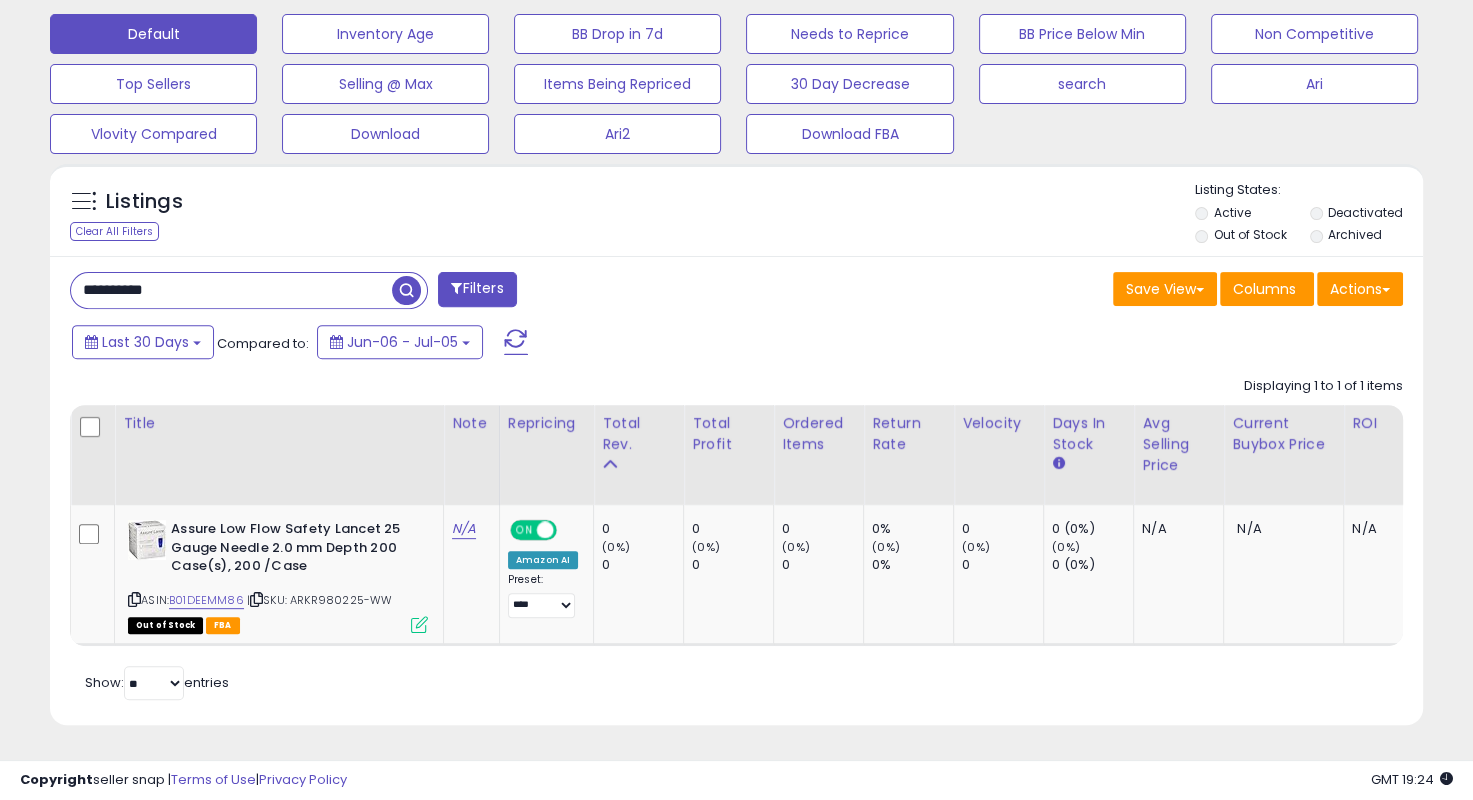 click on "**********" at bounding box center [231, 290] 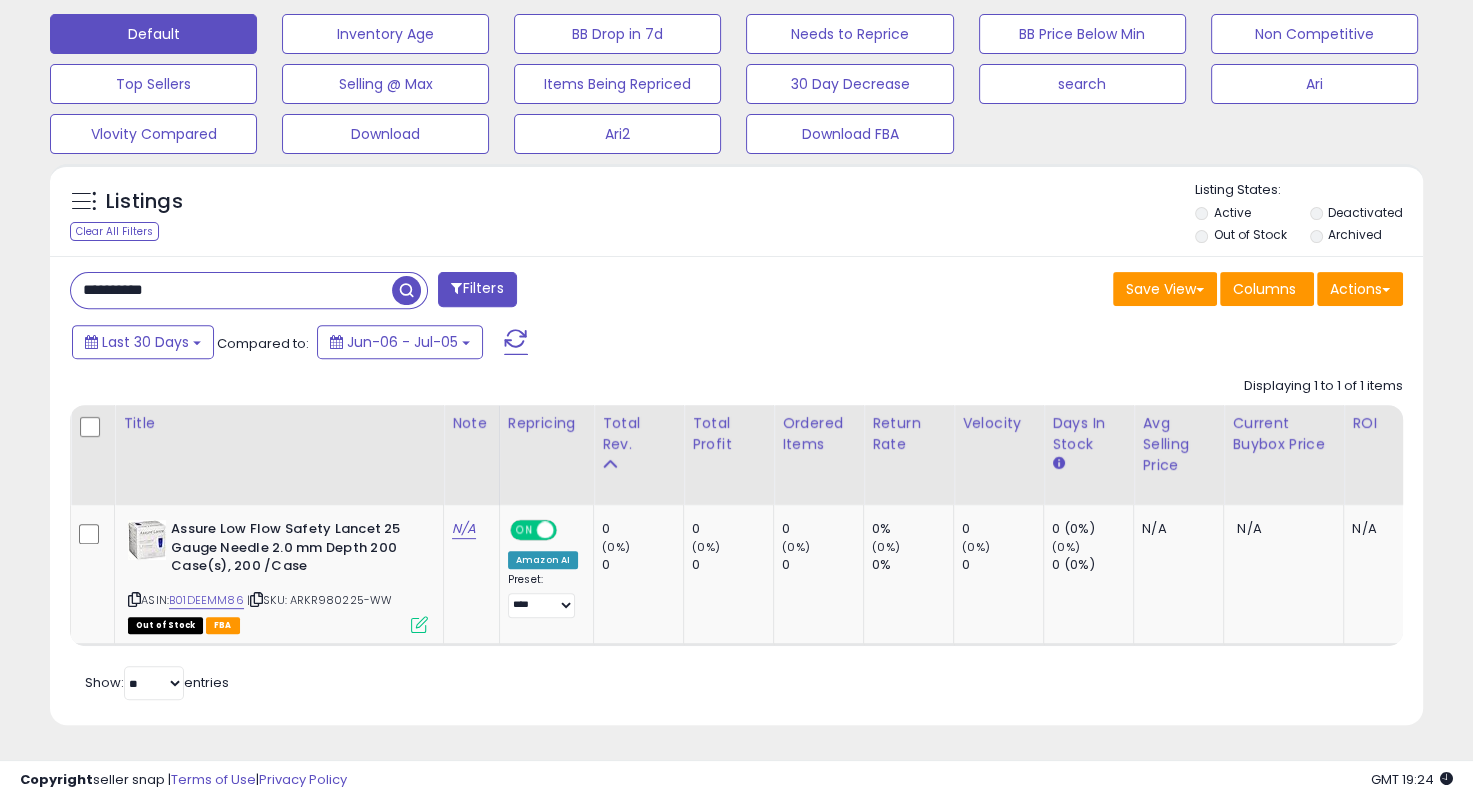 paste 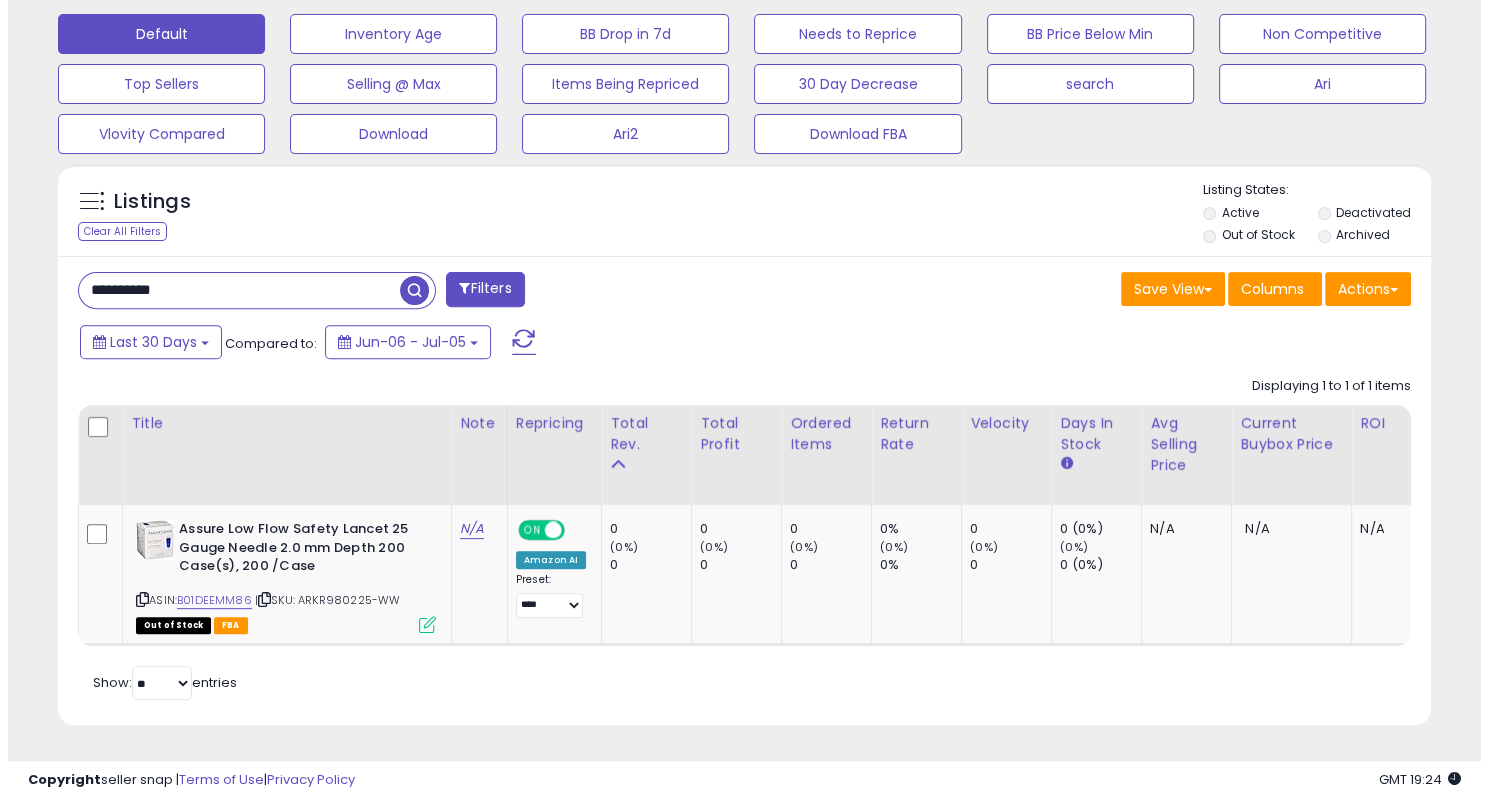 scroll, scrollTop: 490, scrollLeft: 0, axis: vertical 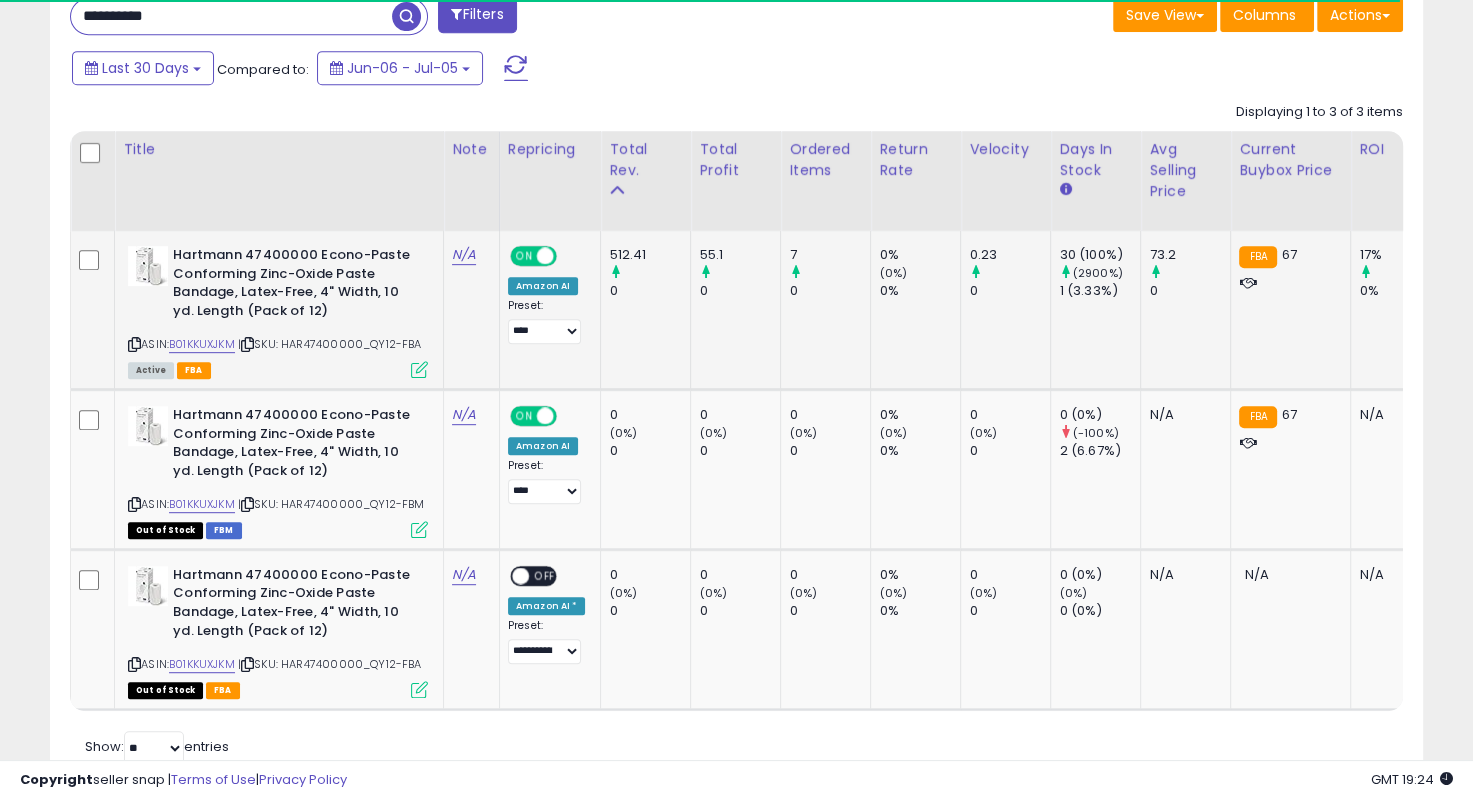 drag, startPoint x: 749, startPoint y: 338, endPoint x: 706, endPoint y: 288, distance: 65.946945 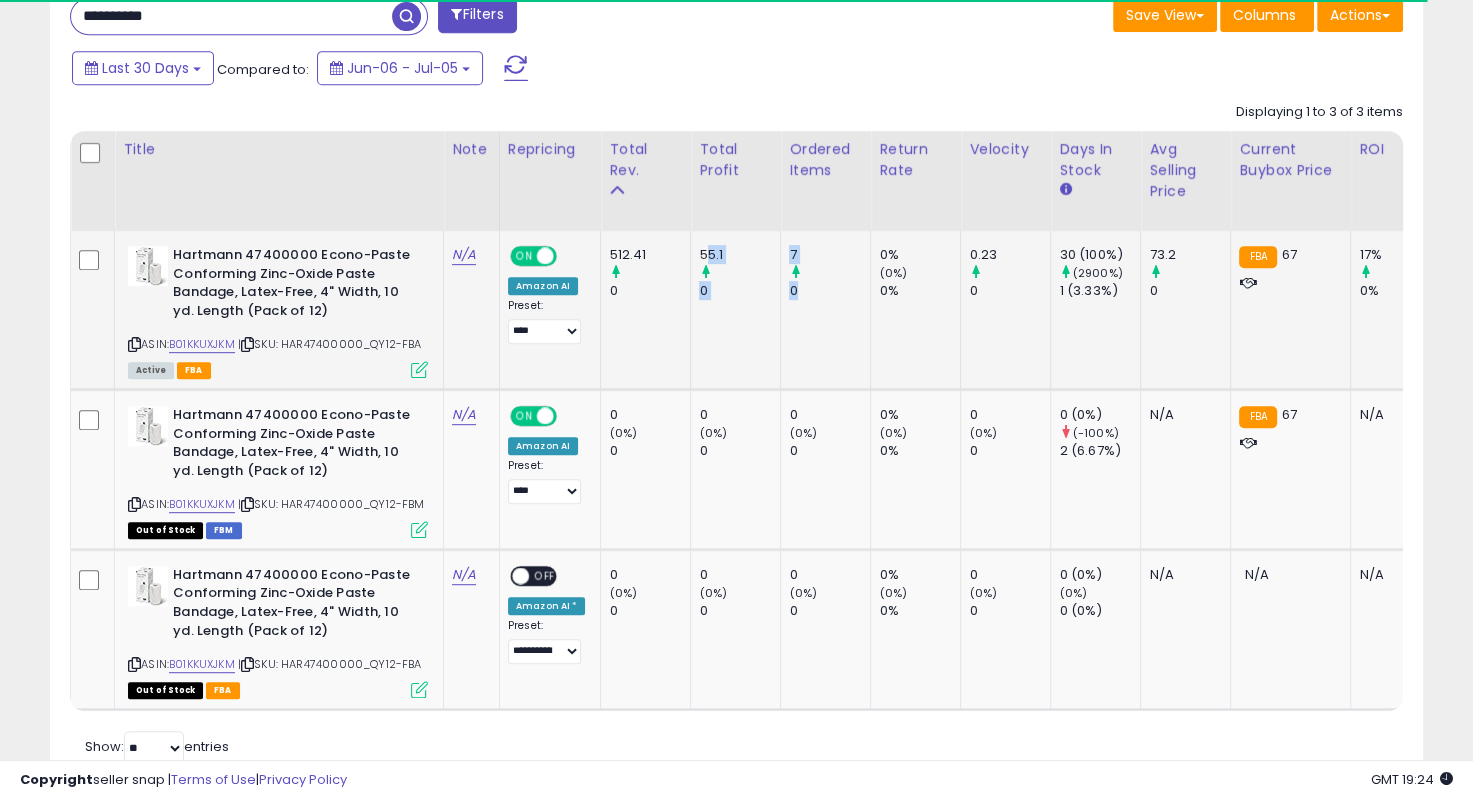 drag, startPoint x: 699, startPoint y: 244, endPoint x: 804, endPoint y: 285, distance: 112.720894 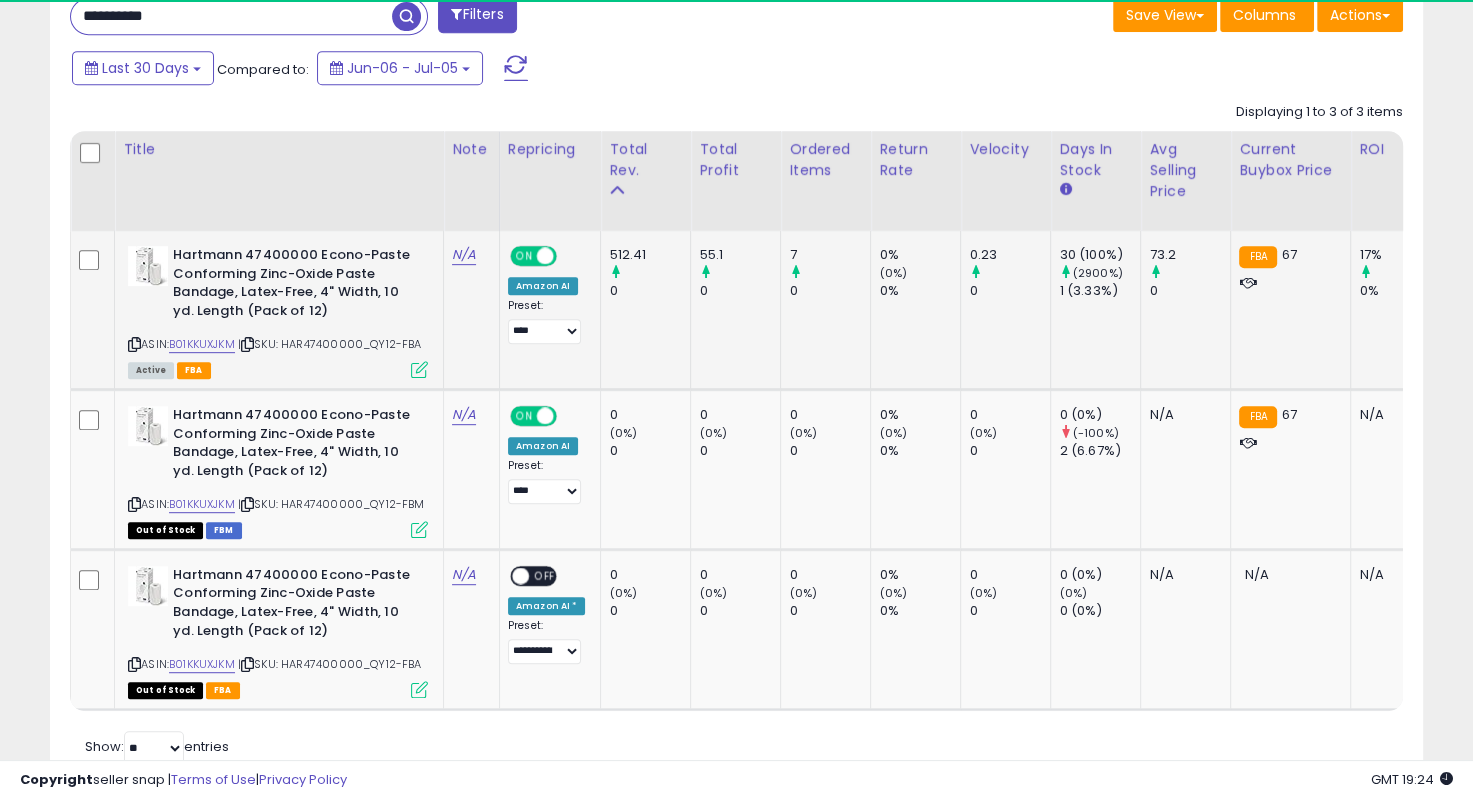 scroll, scrollTop: 999589, scrollLeft: 999204, axis: both 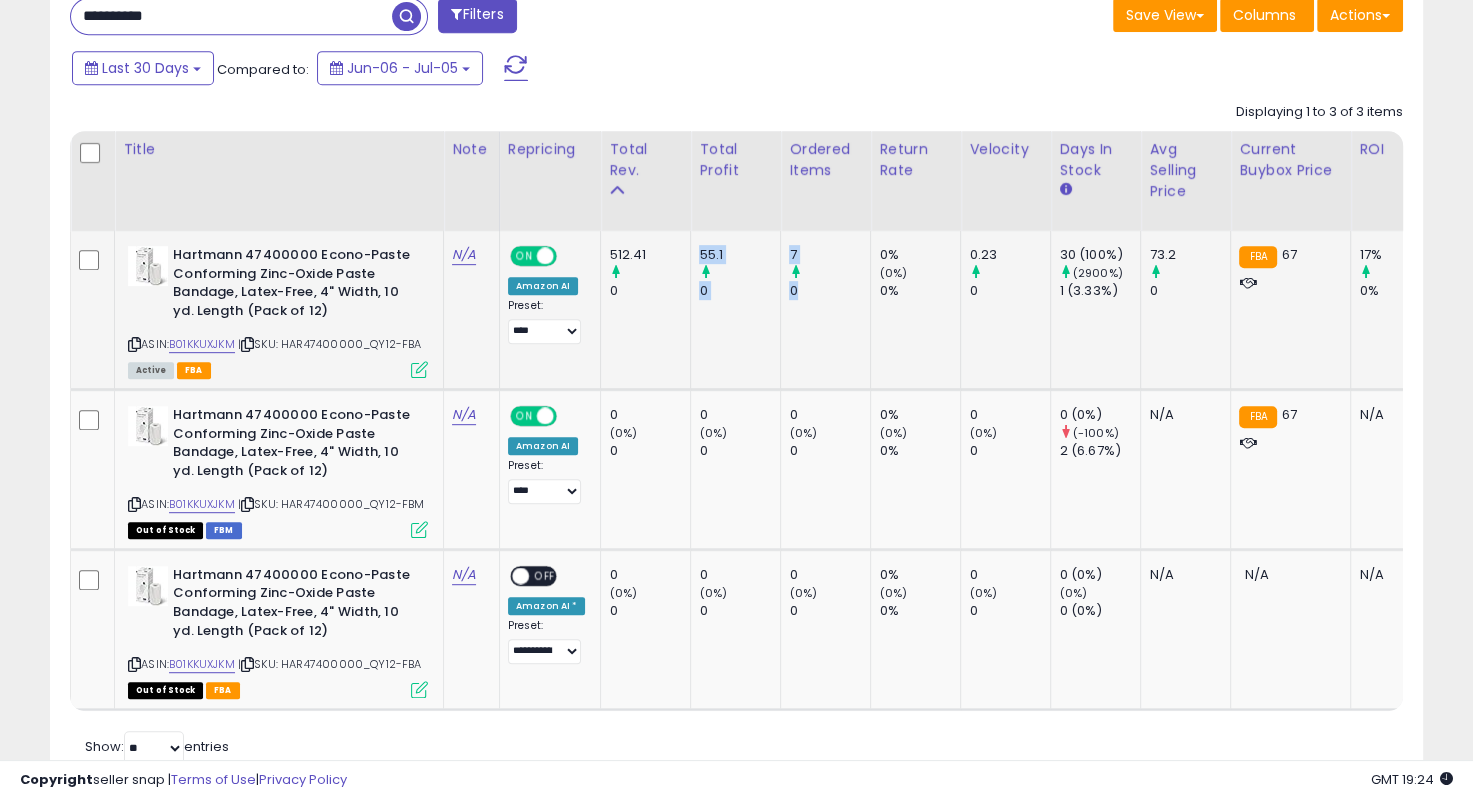 drag, startPoint x: 811, startPoint y: 288, endPoint x: 686, endPoint y: 244, distance: 132.51793 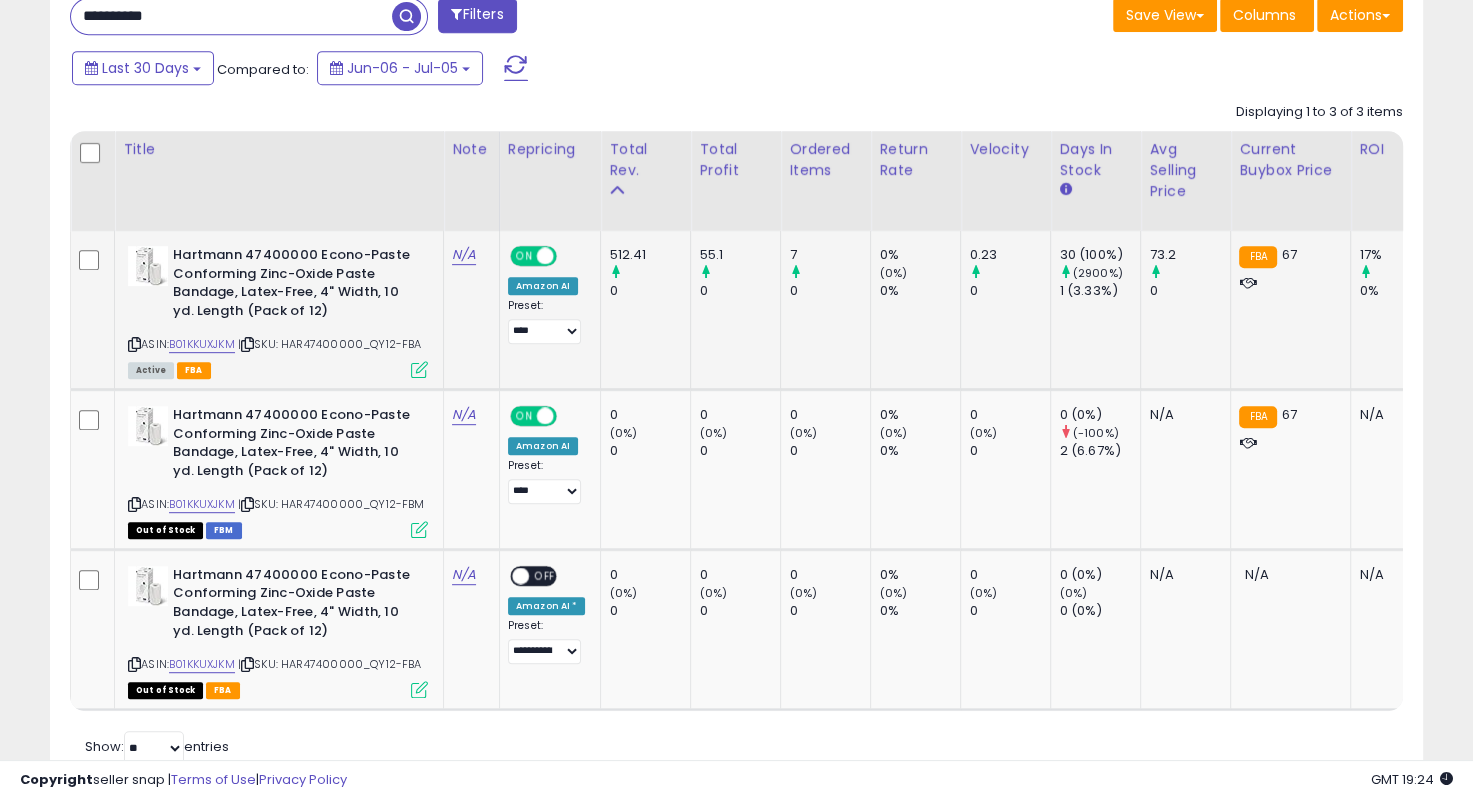 scroll, scrollTop: 0, scrollLeft: 16, axis: horizontal 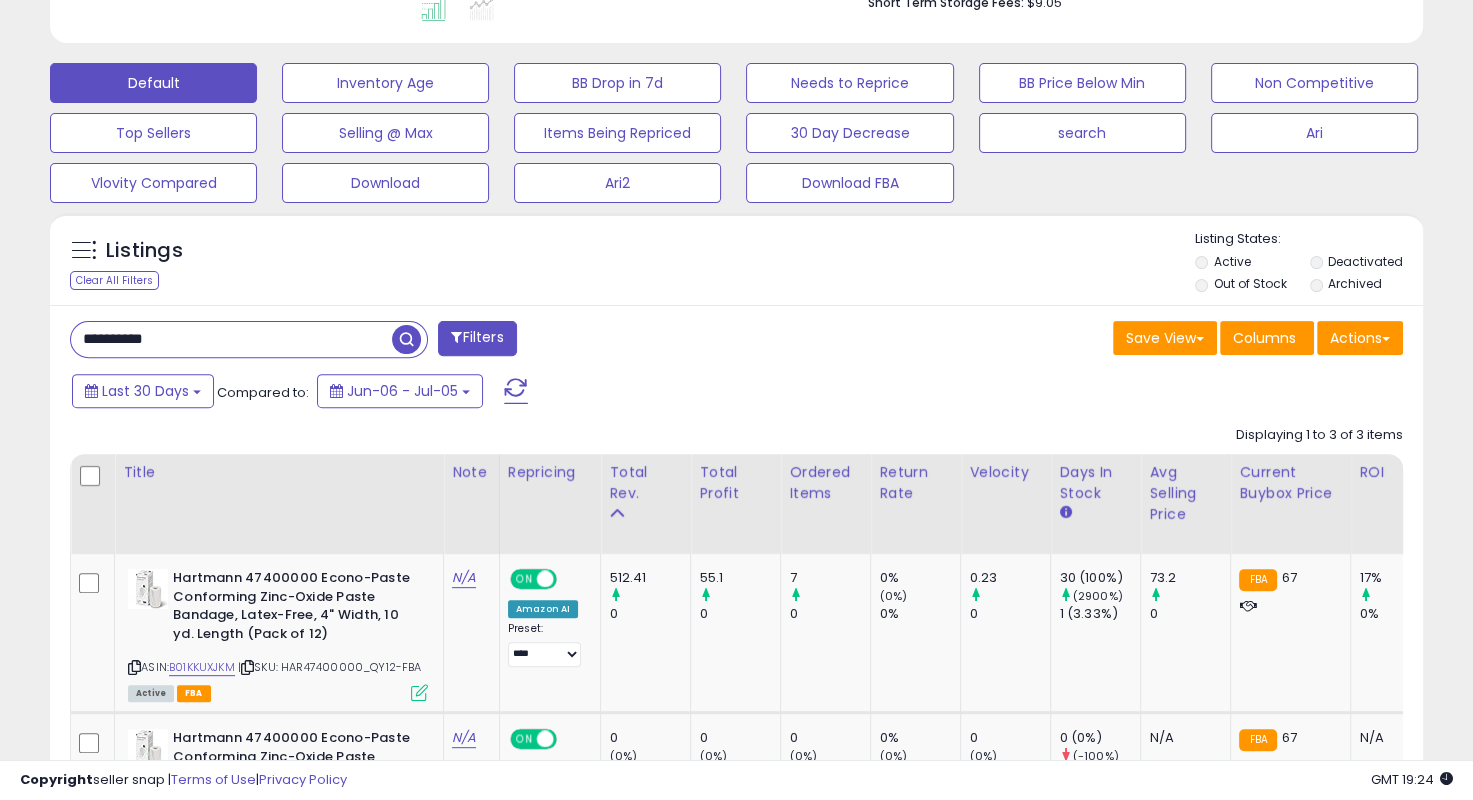 click on "**********" at bounding box center [231, 339] 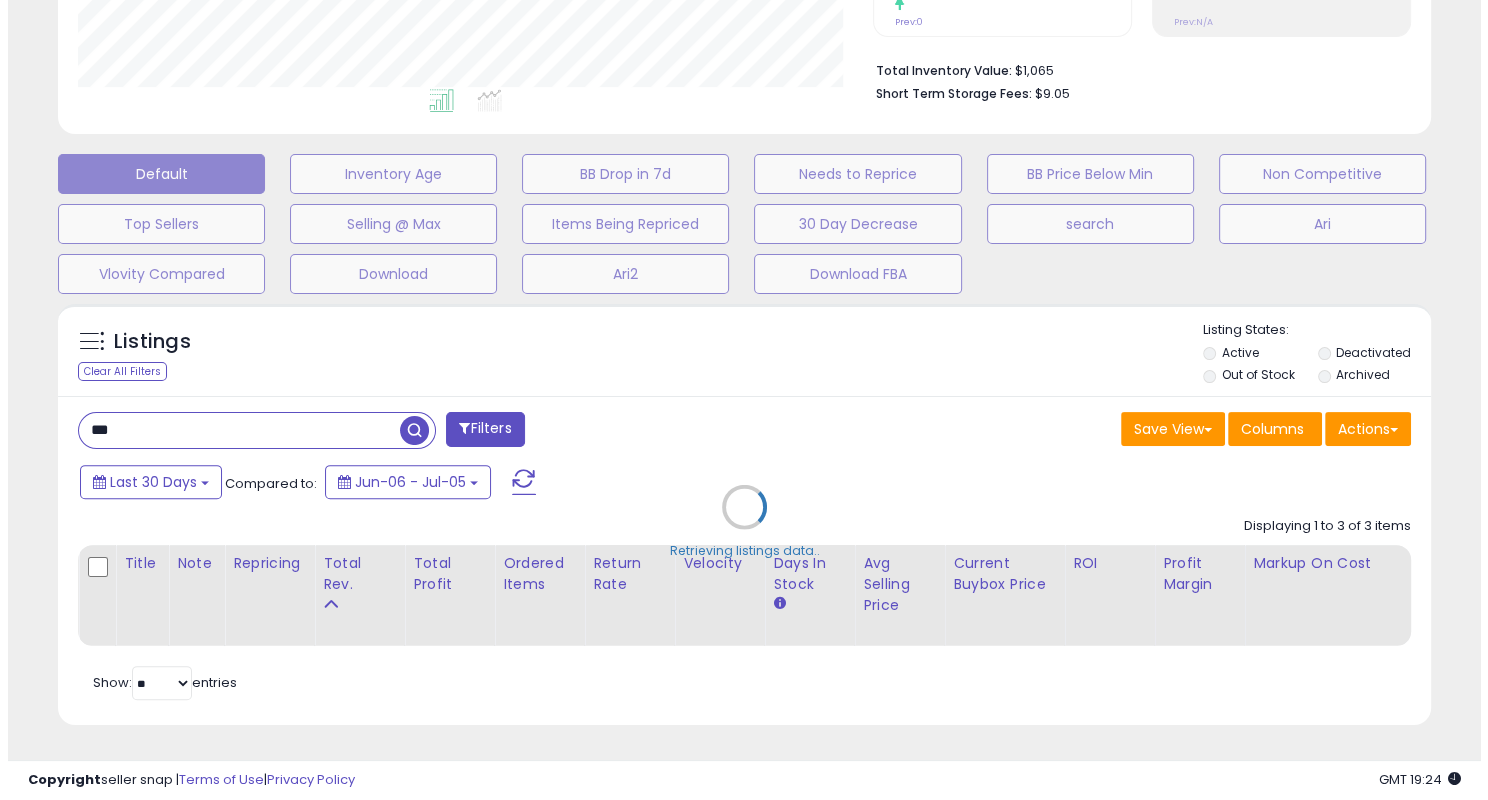scroll, scrollTop: 490, scrollLeft: 0, axis: vertical 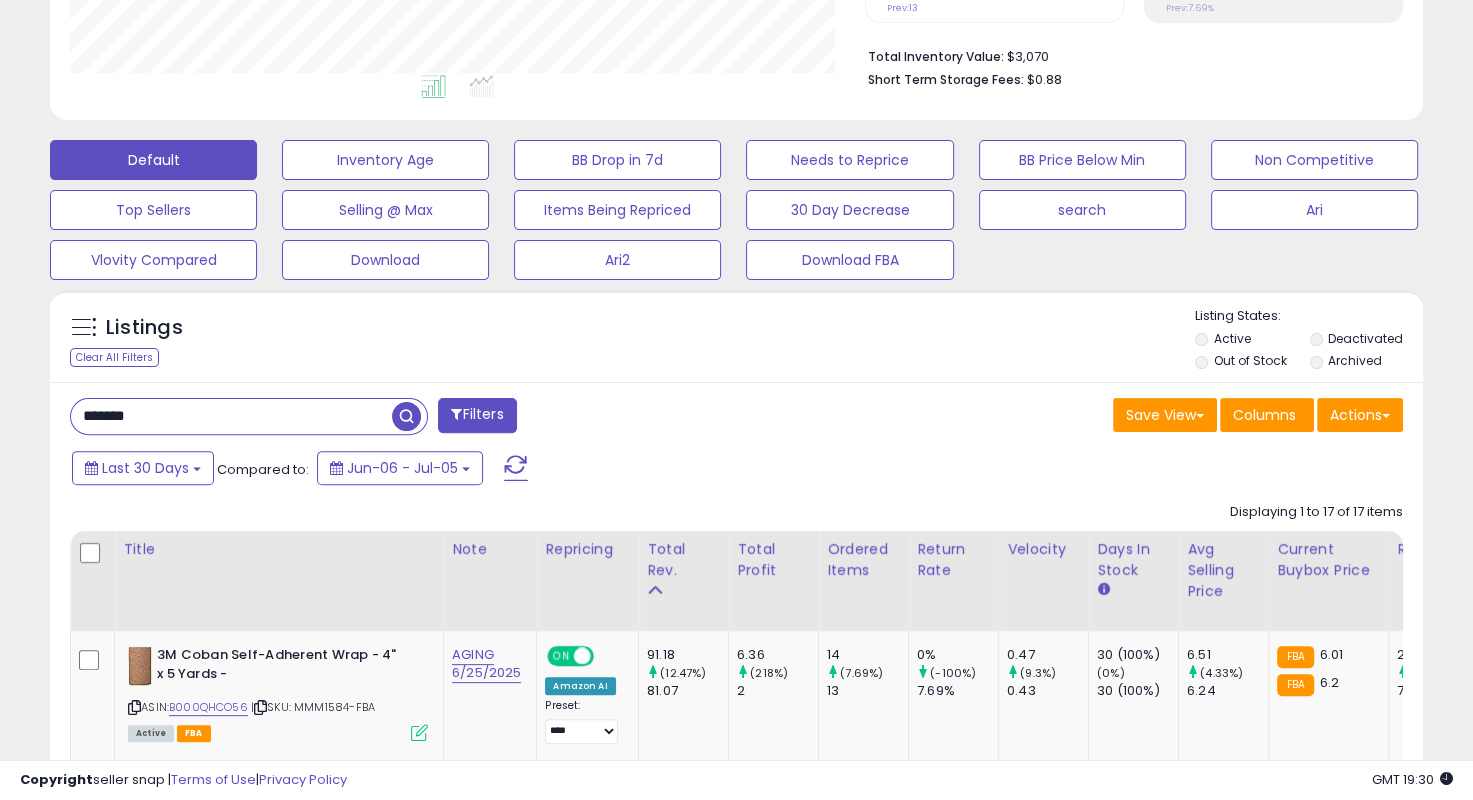 click on "*******
Filters
Save View
Save As New View
Update Current View" at bounding box center (736, 1803) 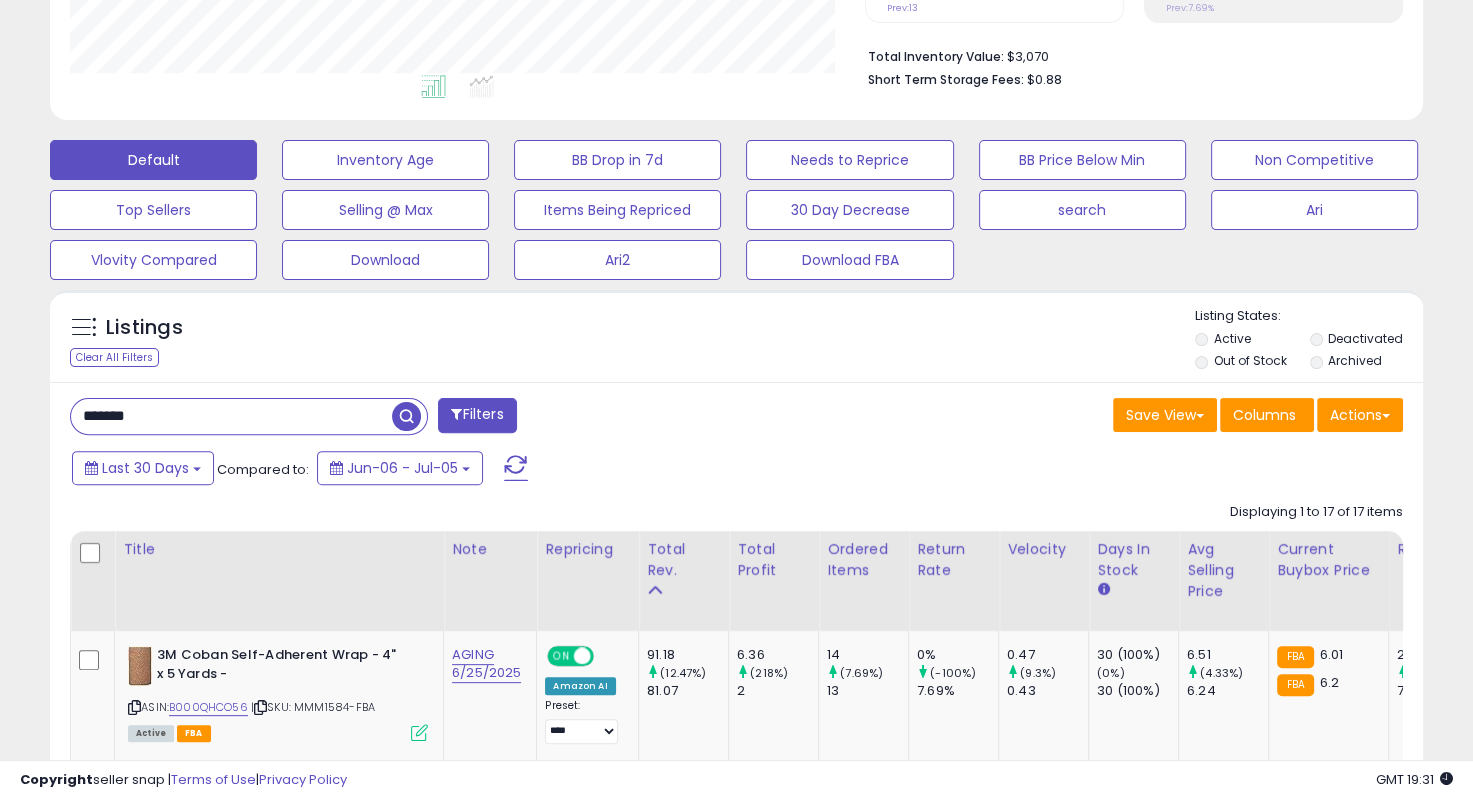 click on "*******
Filters" at bounding box center (396, 418) 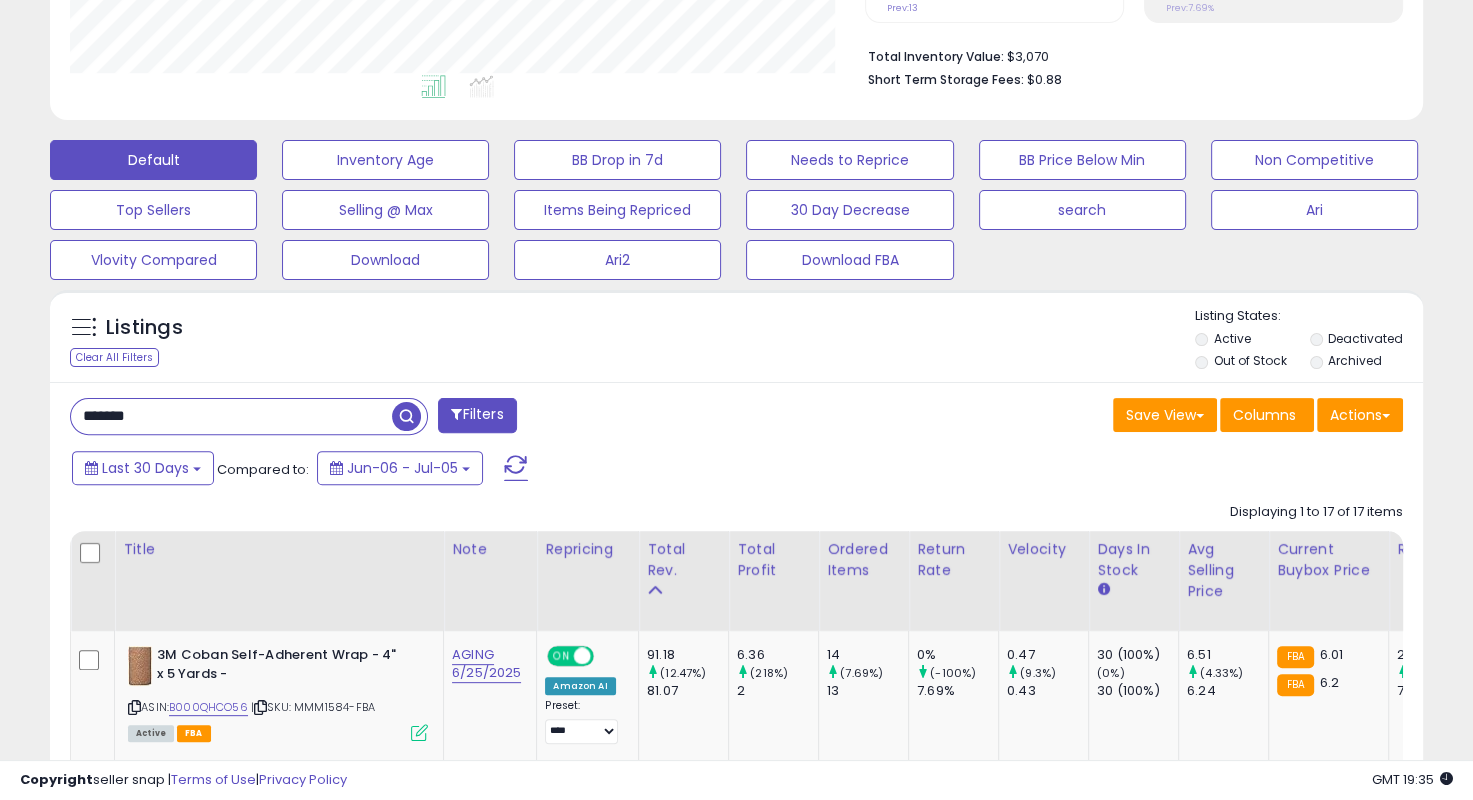 click on "*******" at bounding box center [231, 416] 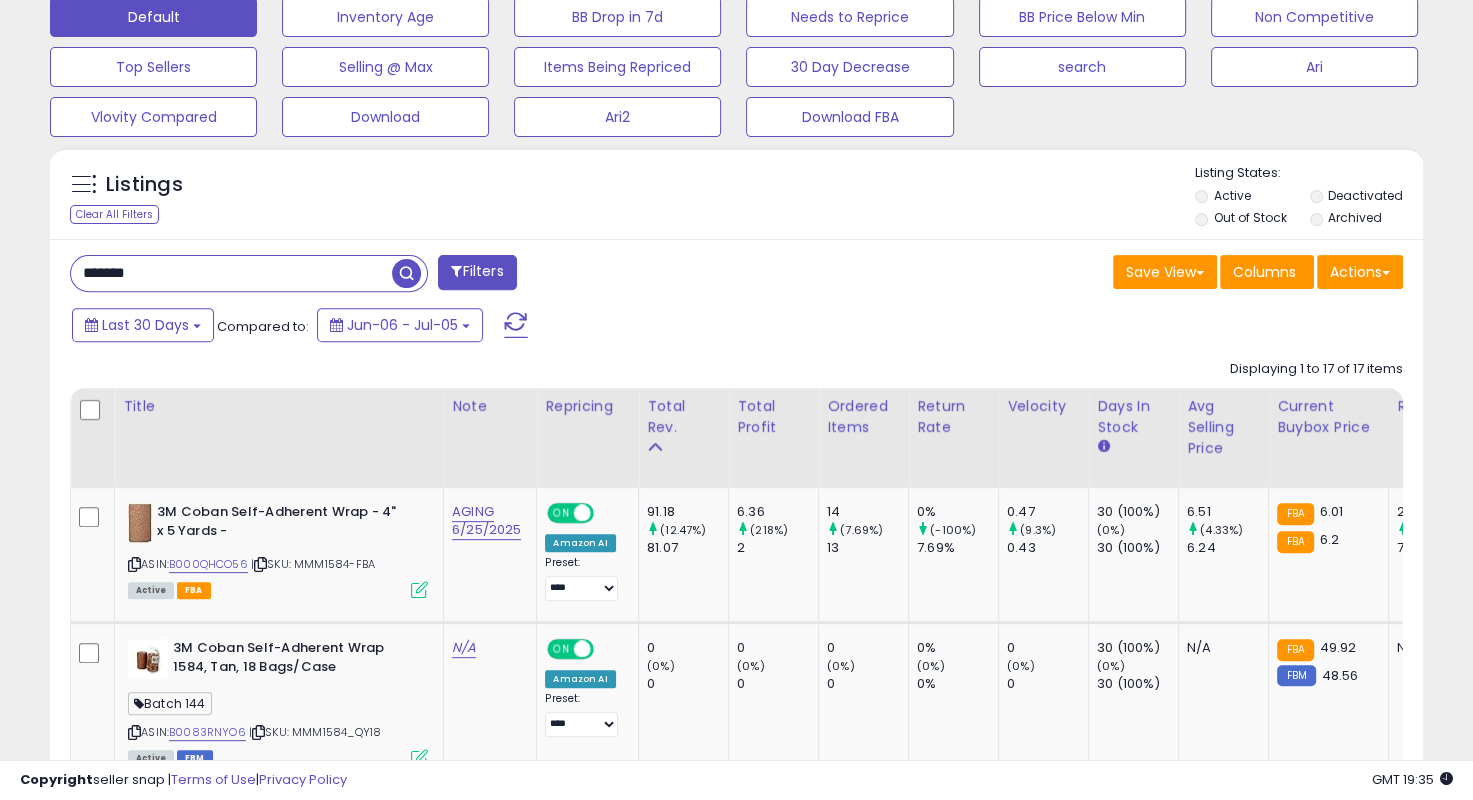 scroll, scrollTop: 690, scrollLeft: 0, axis: vertical 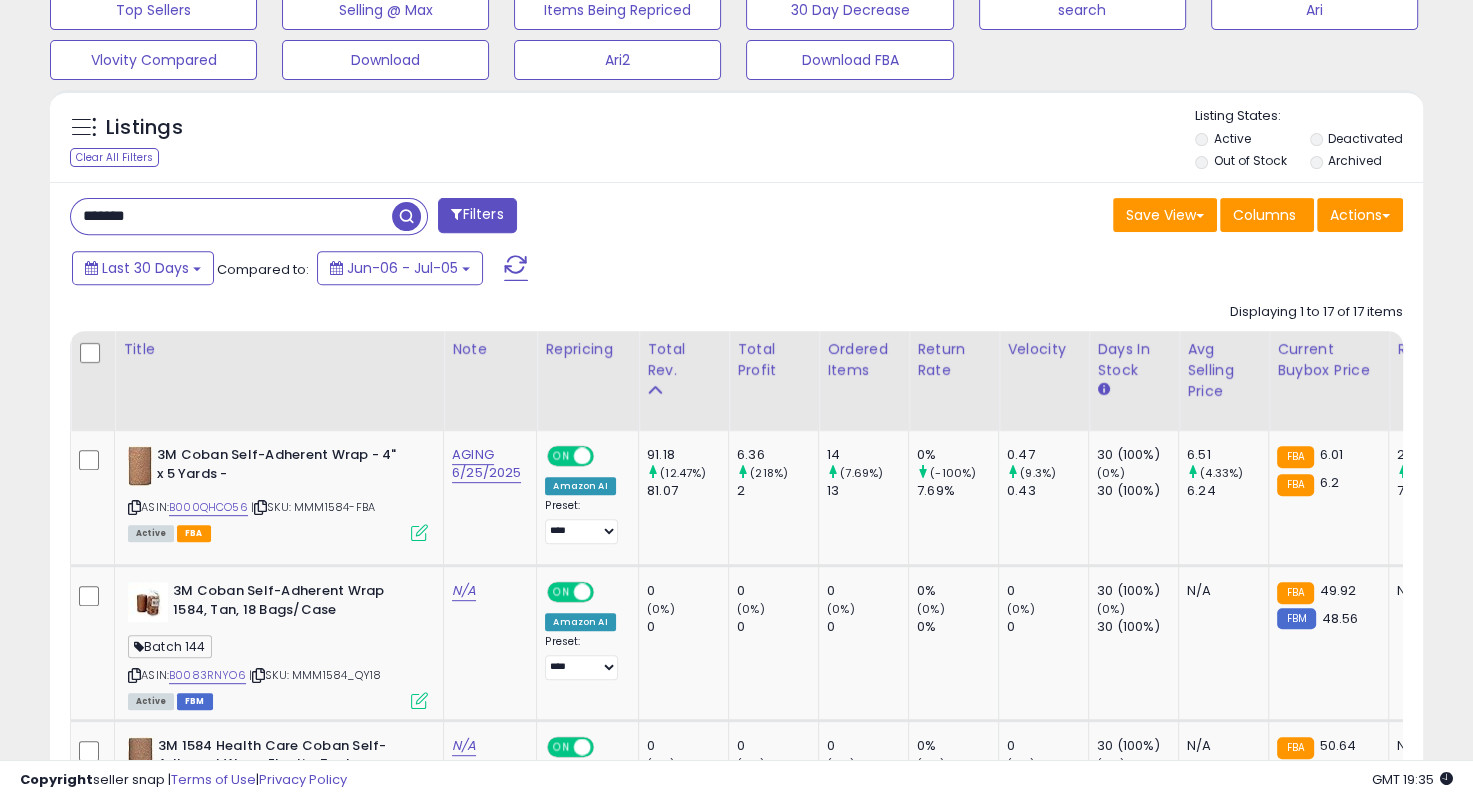 click on "*******" at bounding box center (231, 216) 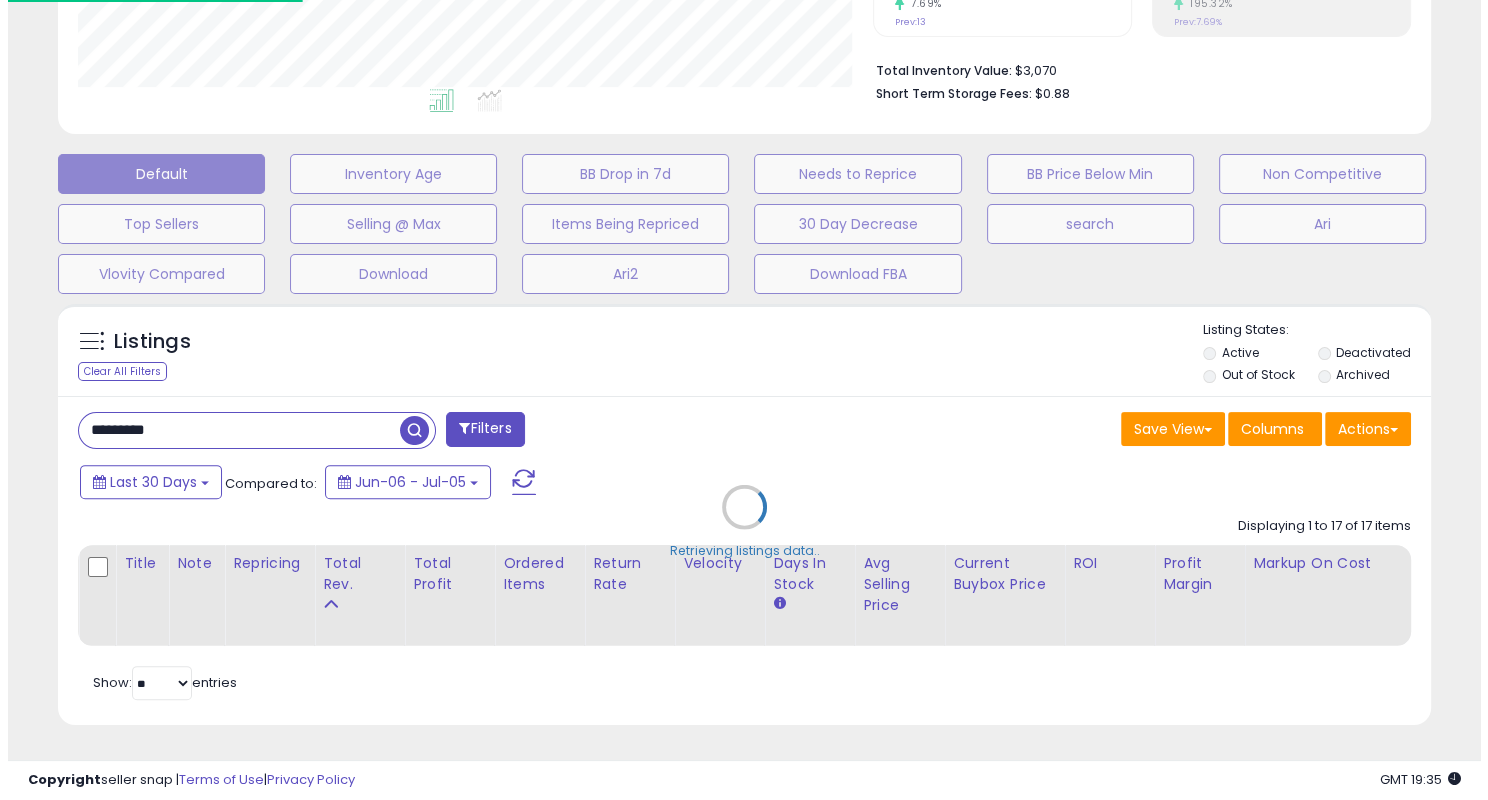 scroll, scrollTop: 490, scrollLeft: 0, axis: vertical 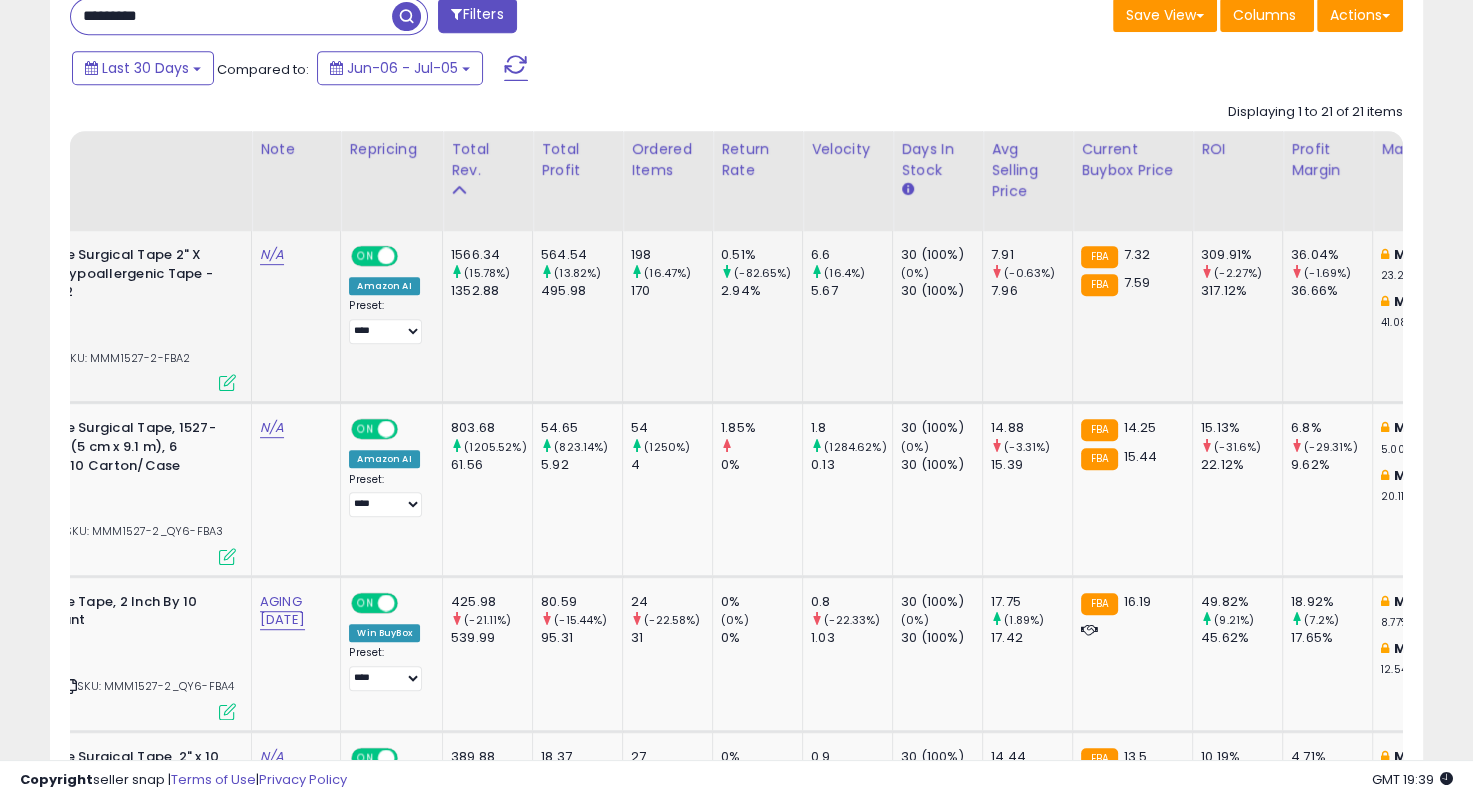 click on "ASIN:  B0015TGDBK    |   SKU: MMM1527-2-FBA2 Active FBA" at bounding box center (86, 317) 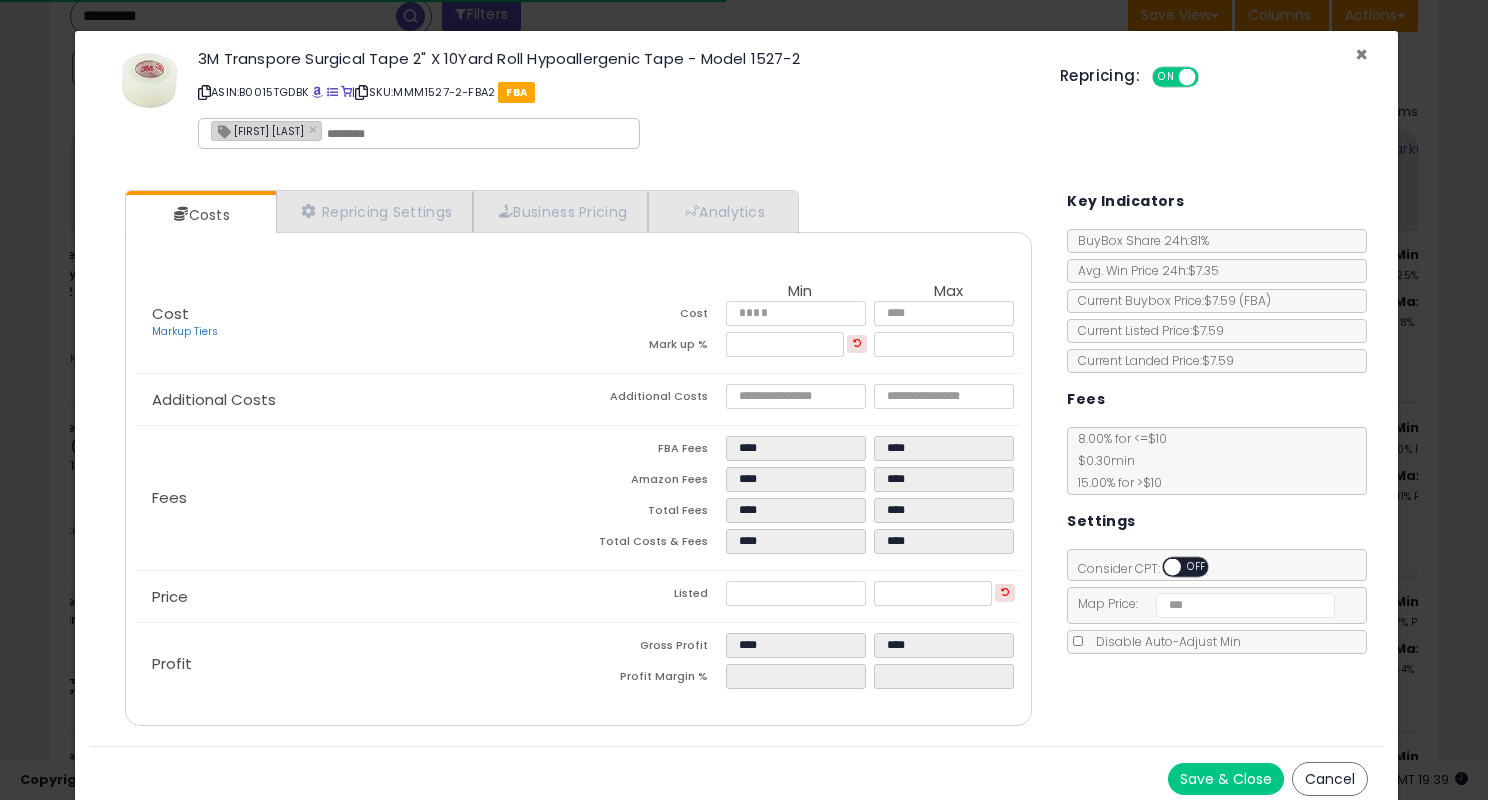 click on "×" at bounding box center (1361, 54) 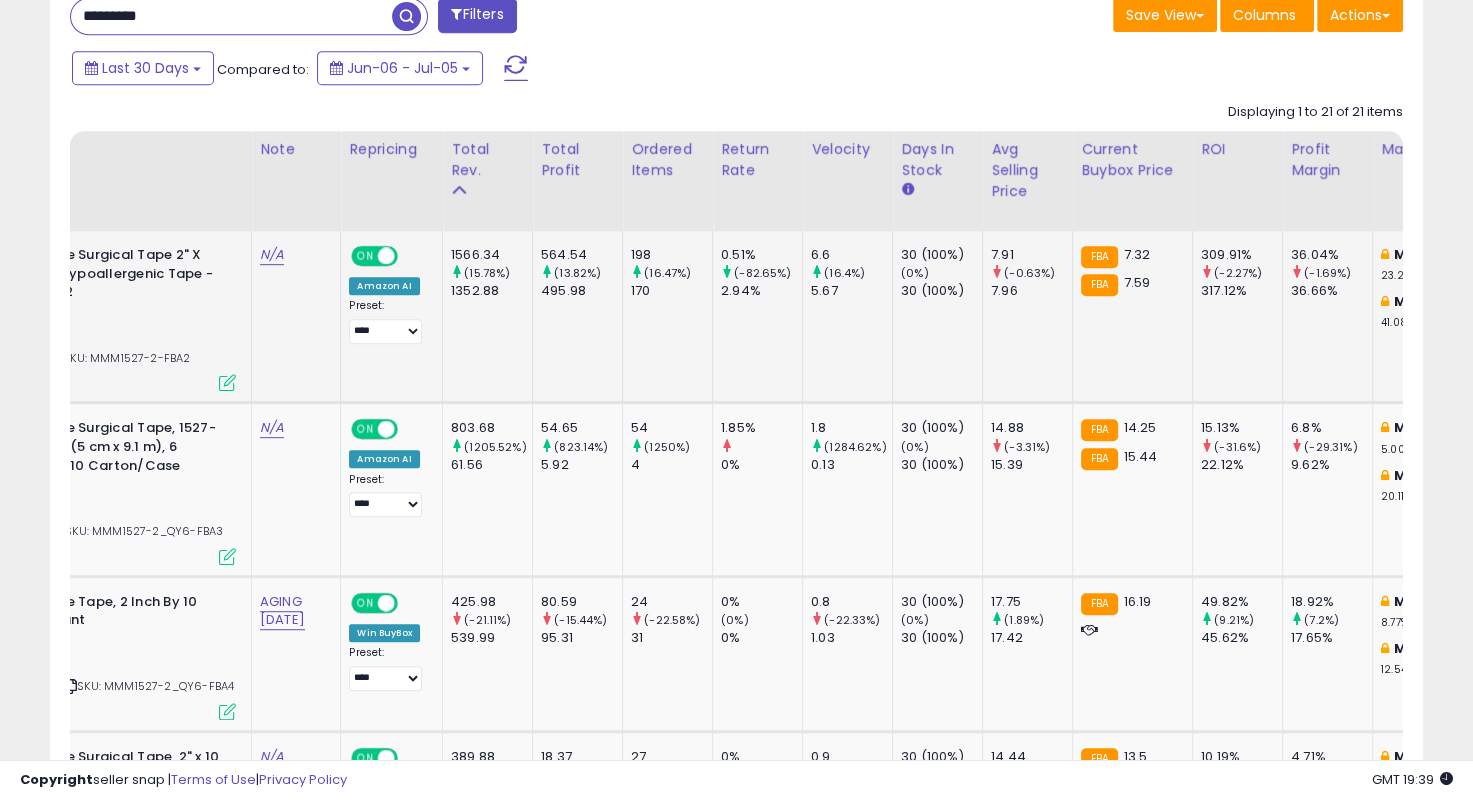 drag, startPoint x: 880, startPoint y: 368, endPoint x: 896, endPoint y: 367, distance: 16.03122 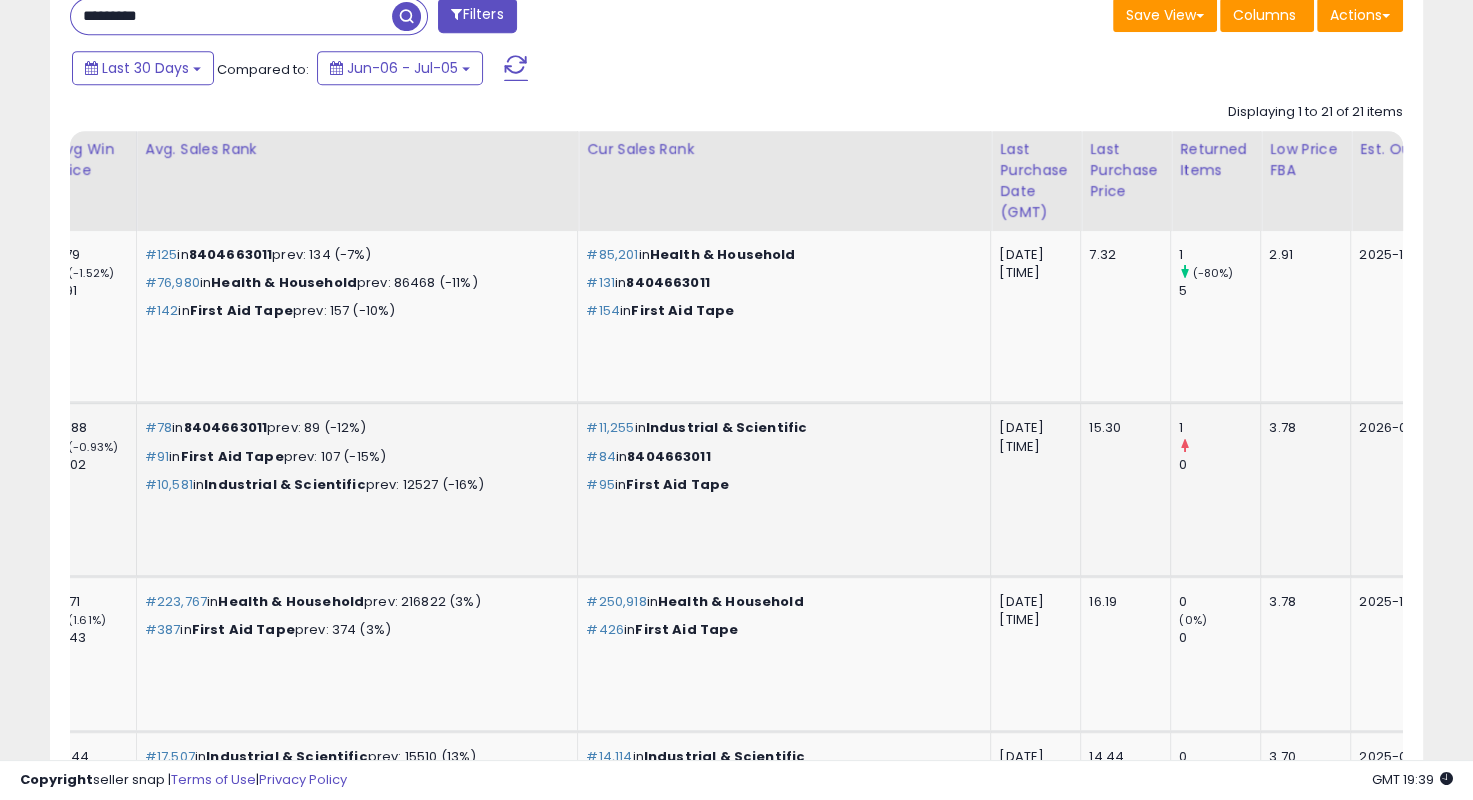 drag, startPoint x: 1232, startPoint y: 508, endPoint x: 1129, endPoint y: 522, distance: 103.947105 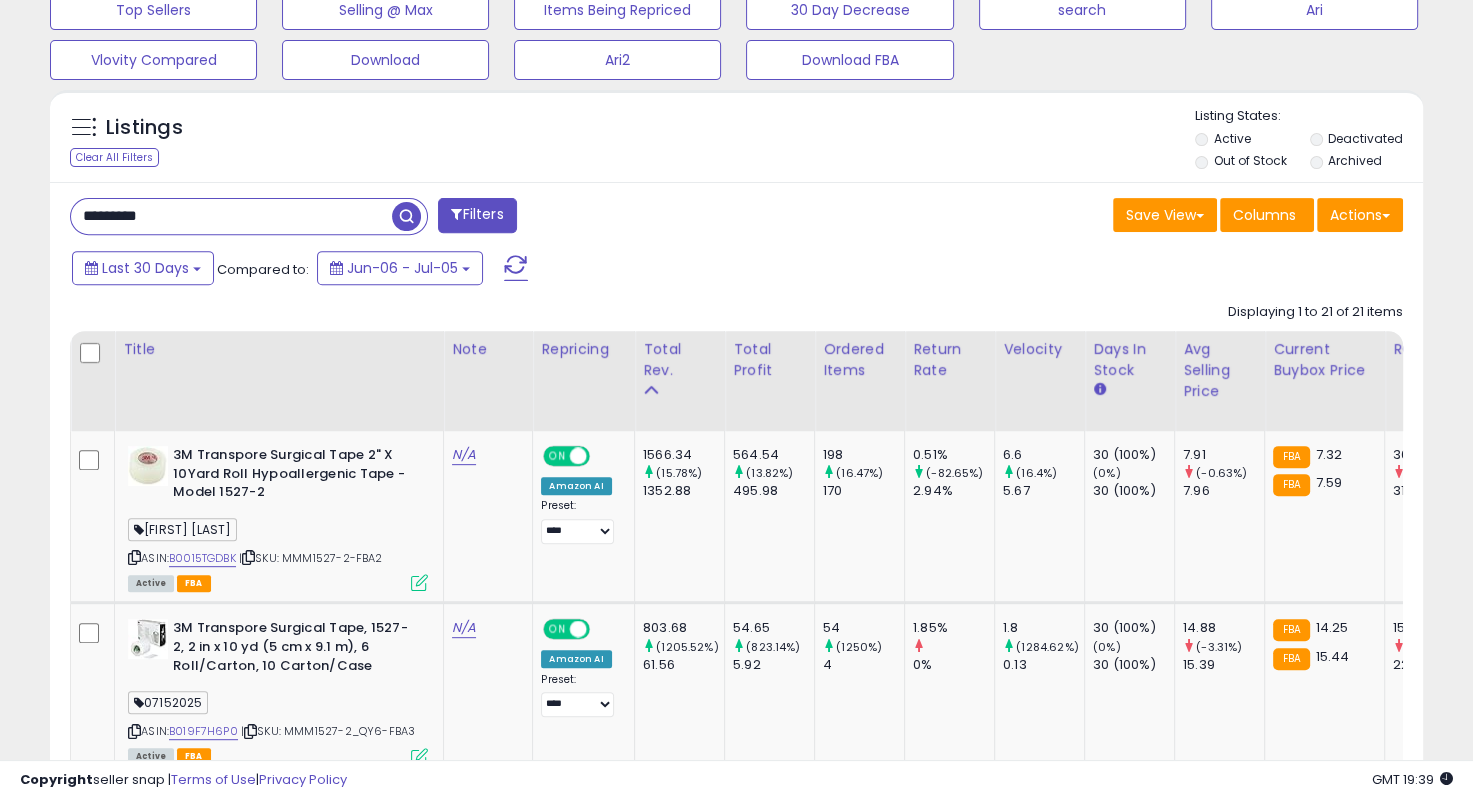 click on "*********" at bounding box center [231, 216] 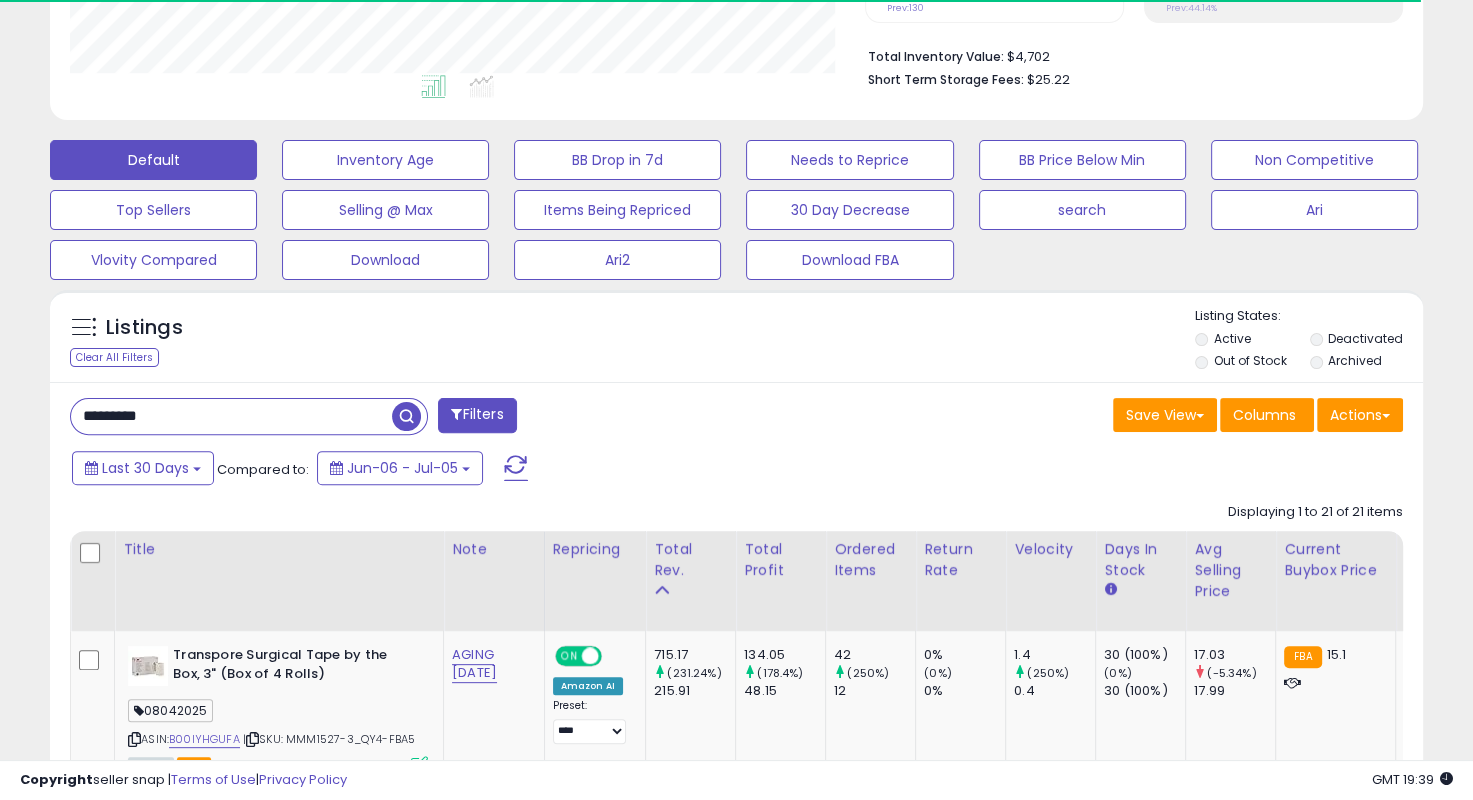 drag, startPoint x: 800, startPoint y: 424, endPoint x: 568, endPoint y: 407, distance: 232.62201 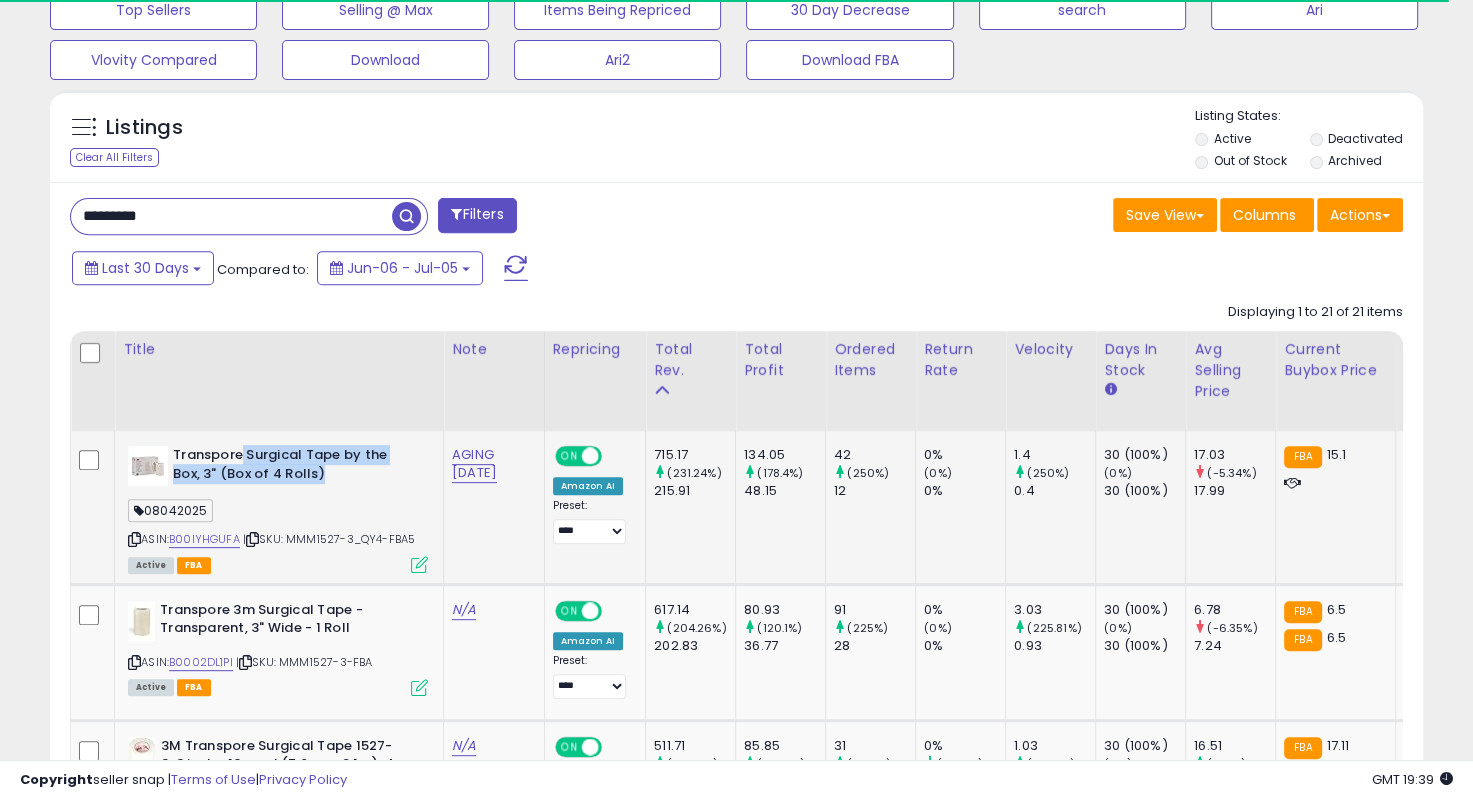 drag, startPoint x: 240, startPoint y: 452, endPoint x: 328, endPoint y: 470, distance: 89.822044 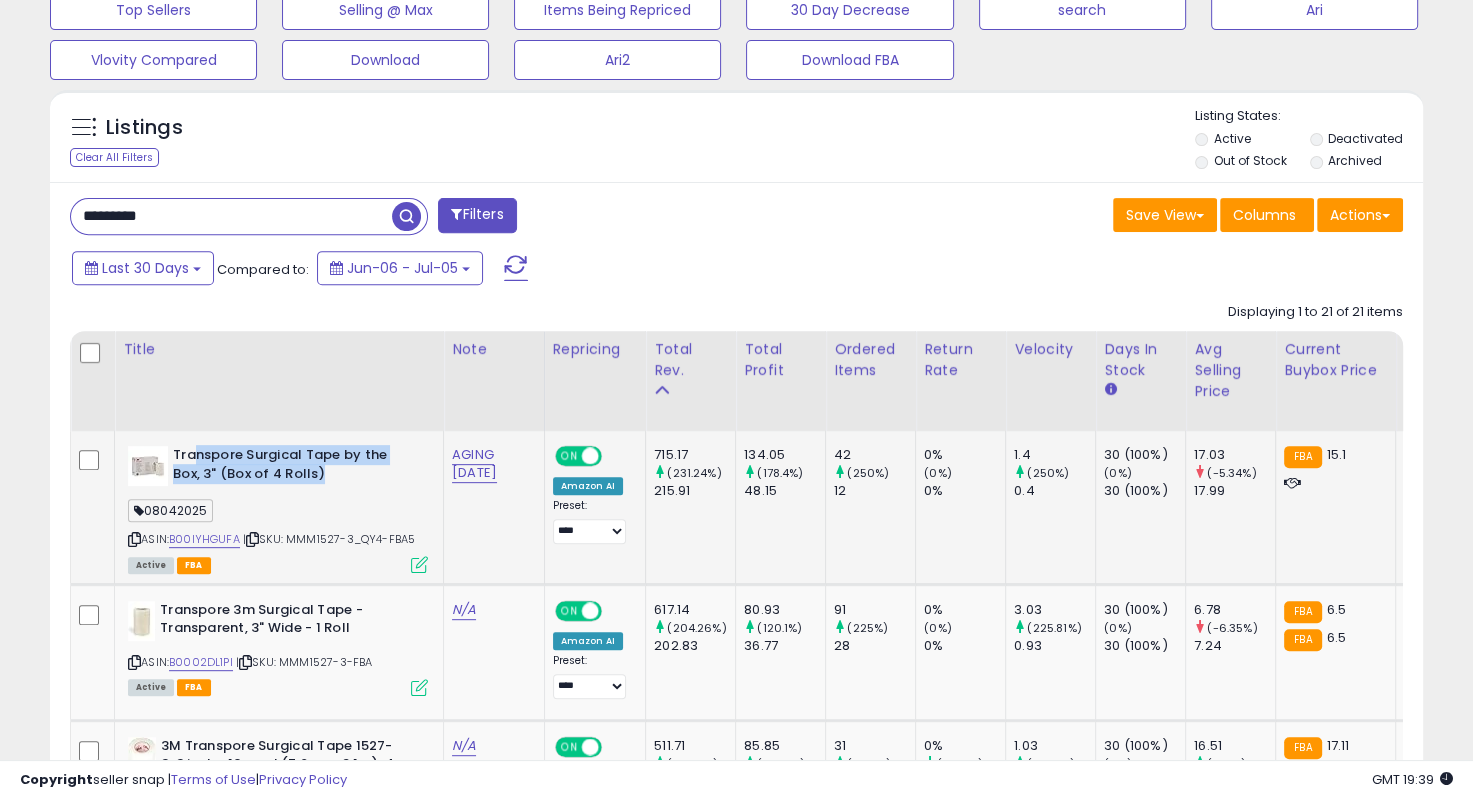 drag, startPoint x: 284, startPoint y: 468, endPoint x: 197, endPoint y: 451, distance: 88.64536 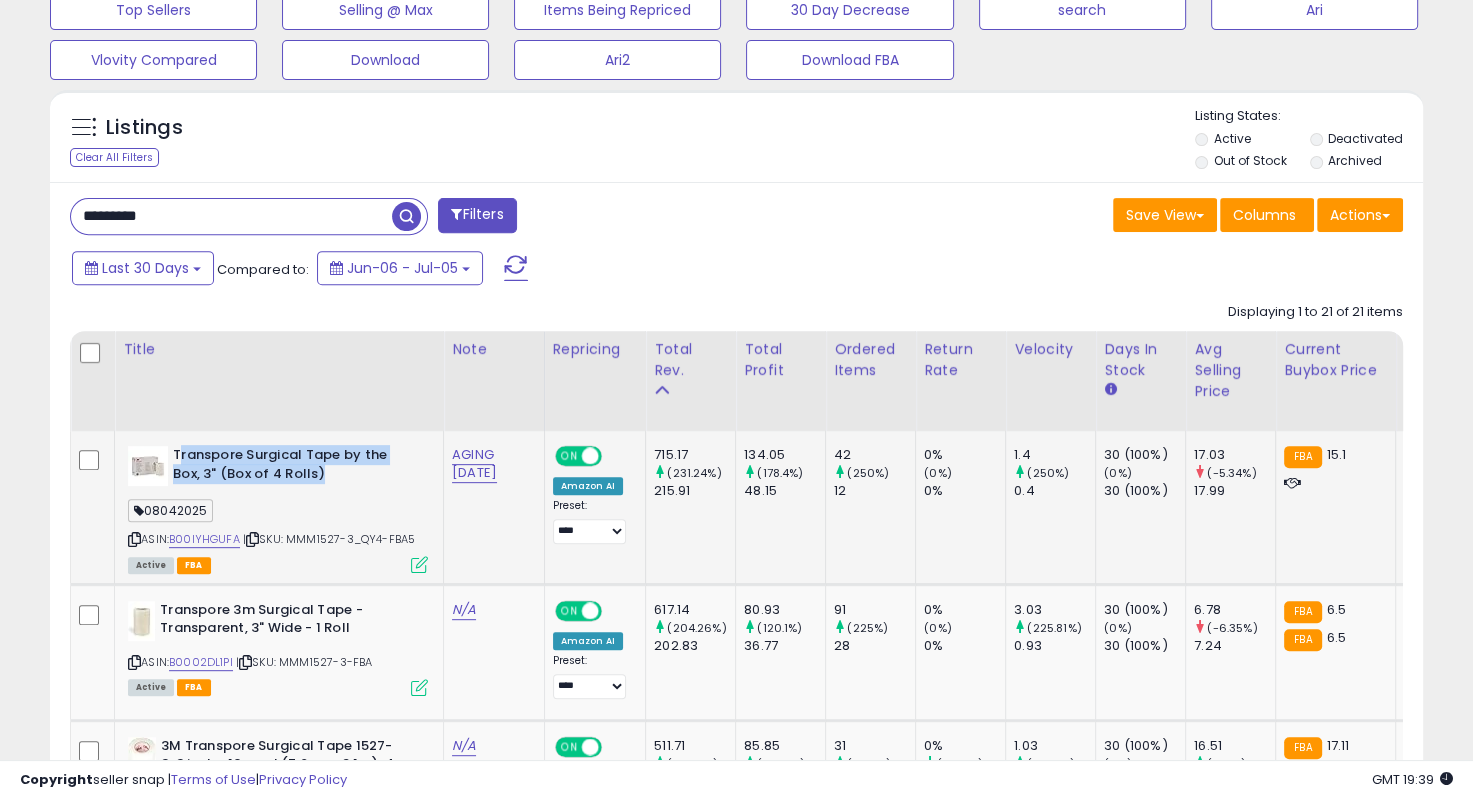 drag, startPoint x: 178, startPoint y: 448, endPoint x: 308, endPoint y: 472, distance: 132.19682 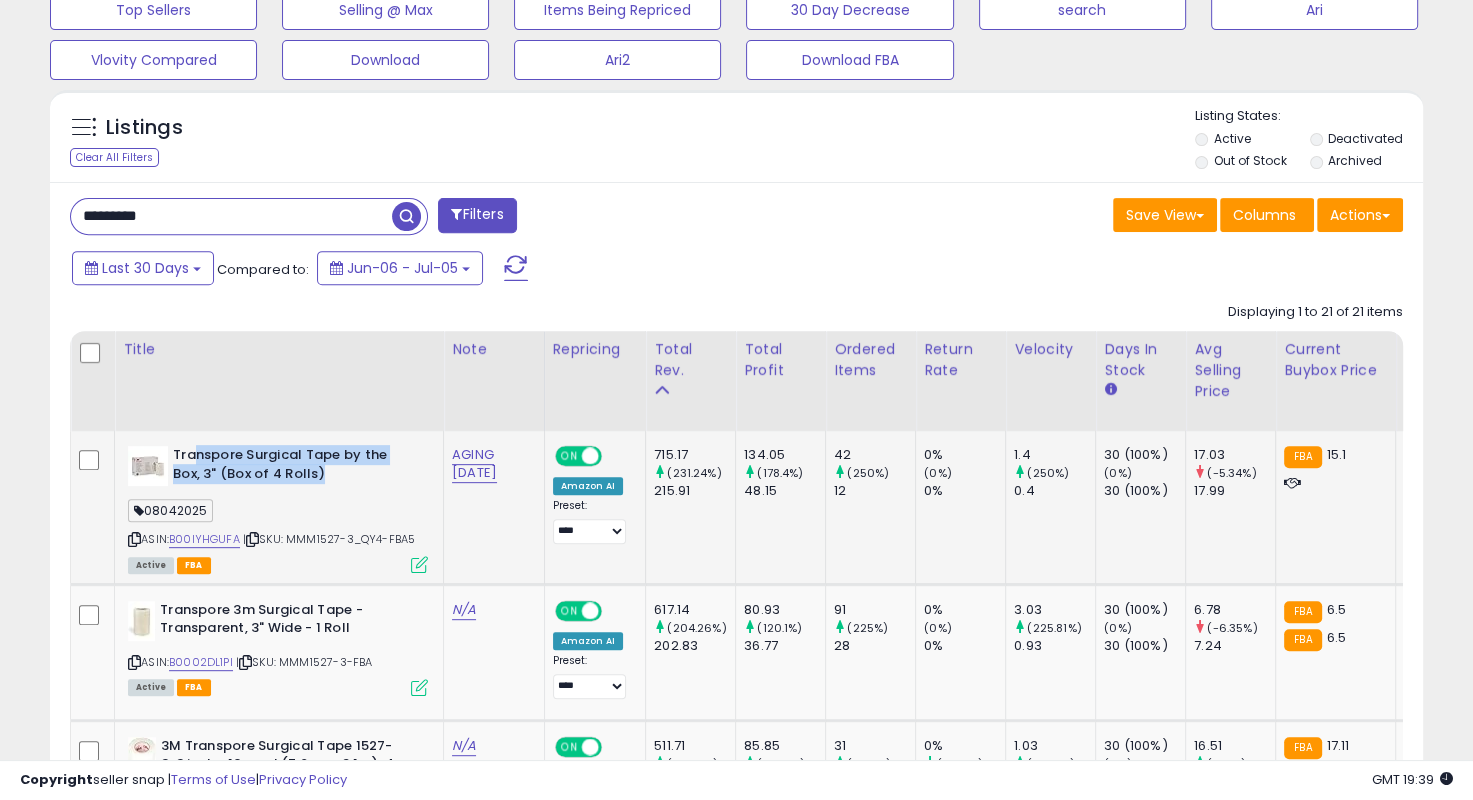 drag, startPoint x: 292, startPoint y: 471, endPoint x: 193, endPoint y: 450, distance: 101.20277 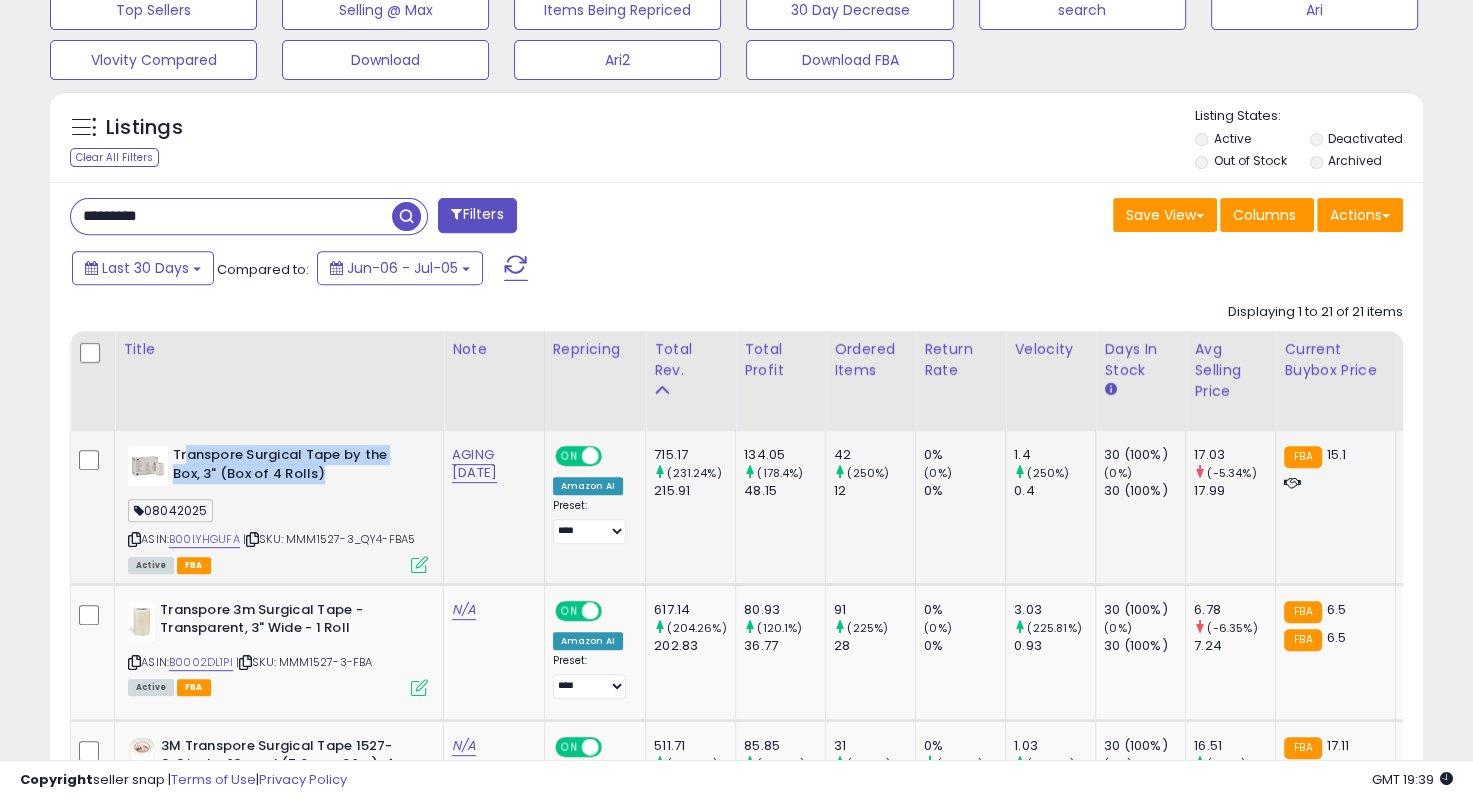 drag, startPoint x: 184, startPoint y: 451, endPoint x: 321, endPoint y: 480, distance: 140.0357 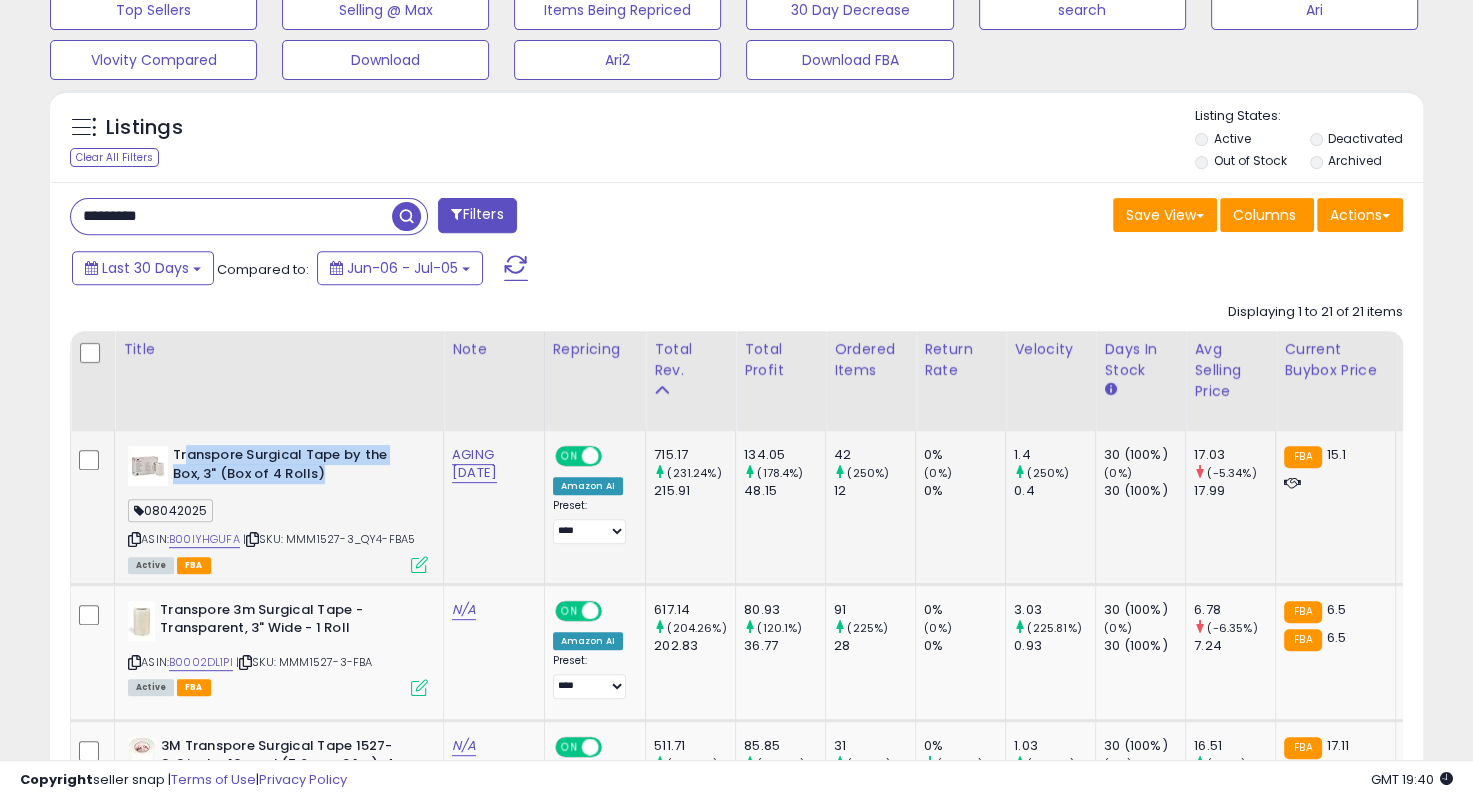 drag, startPoint x: 313, startPoint y: 476, endPoint x: 188, endPoint y: 457, distance: 126.43575 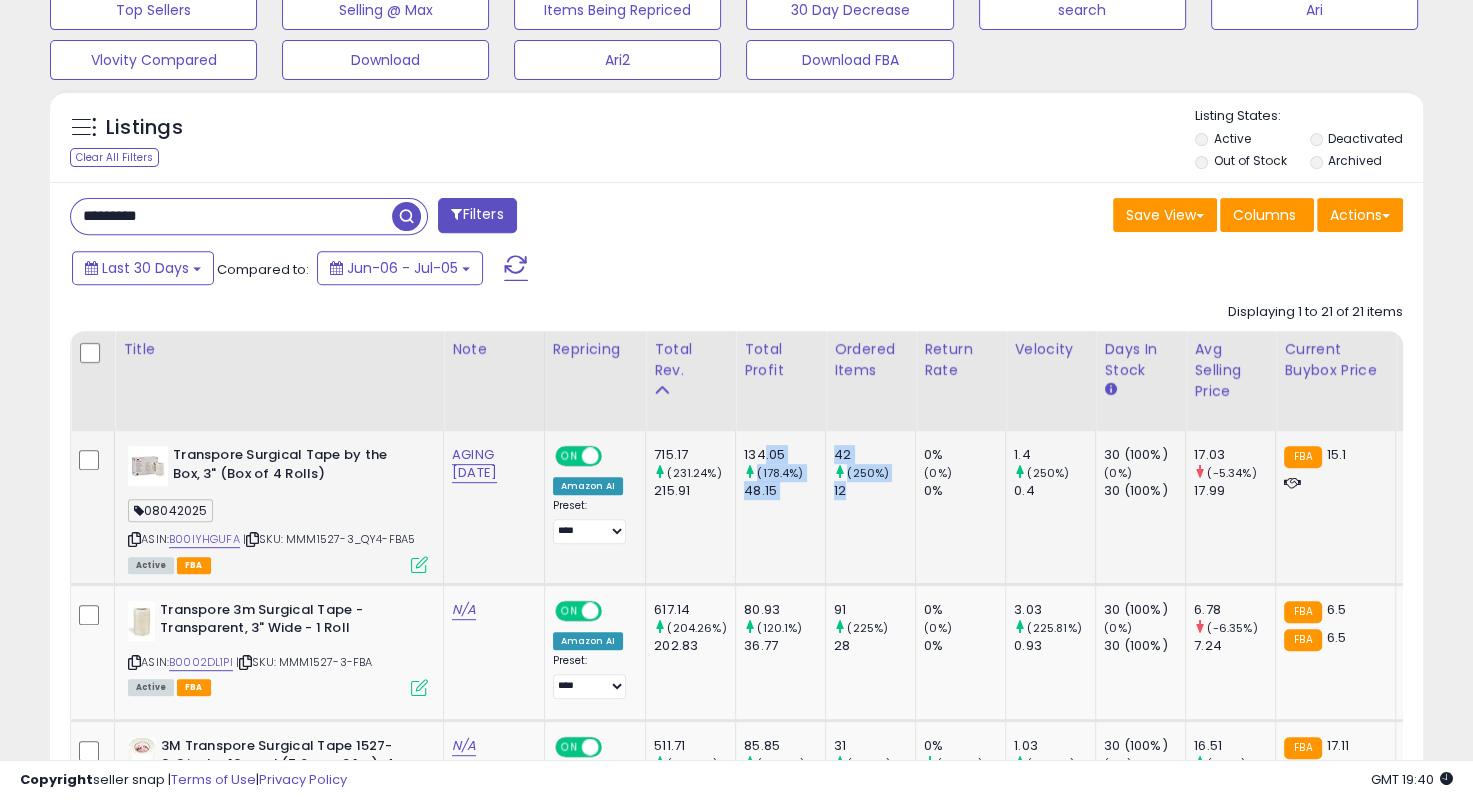 drag, startPoint x: 755, startPoint y: 444, endPoint x: 880, endPoint y: 496, distance: 135.38464 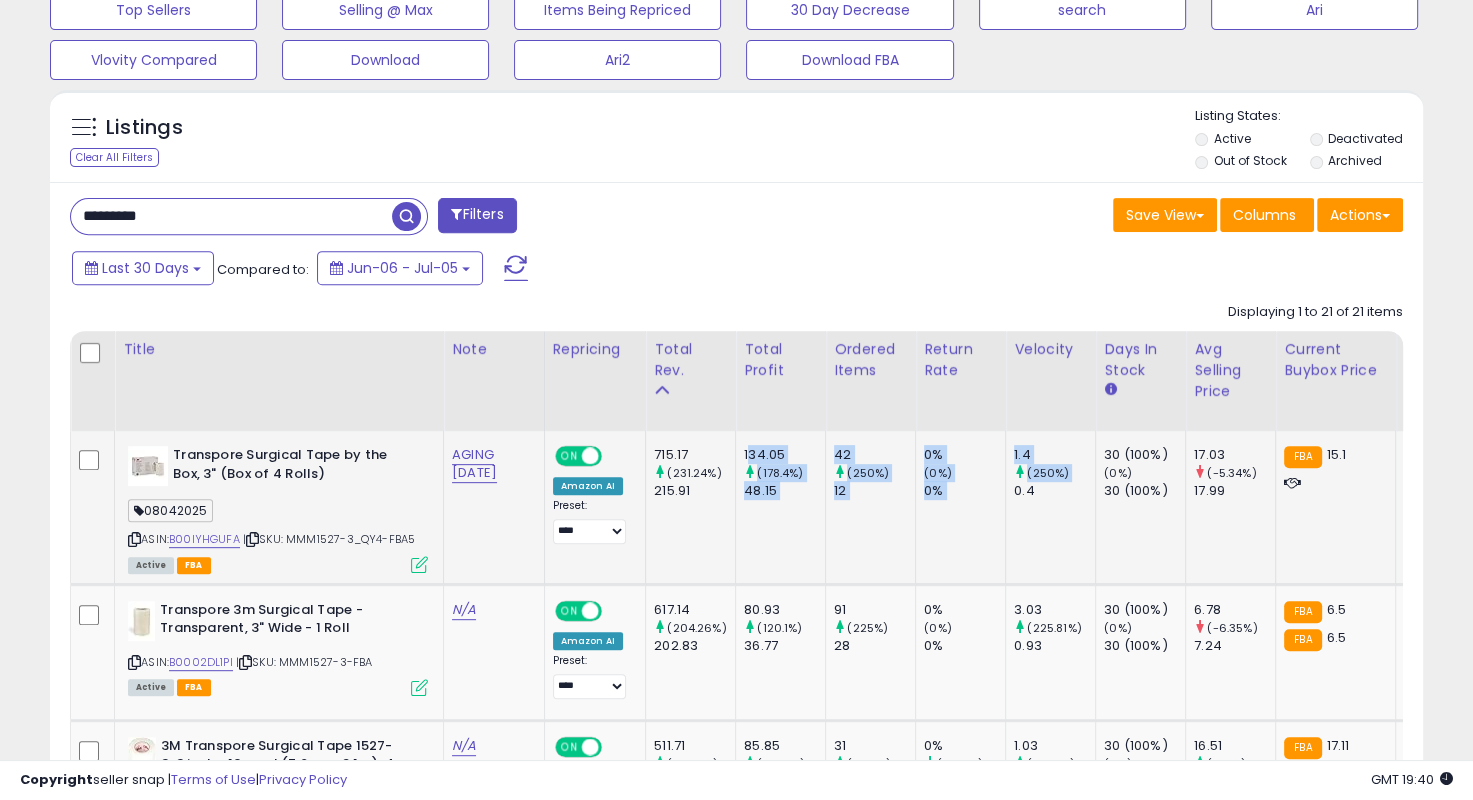 drag, startPoint x: 744, startPoint y: 453, endPoint x: 1009, endPoint y: 508, distance: 270.64737 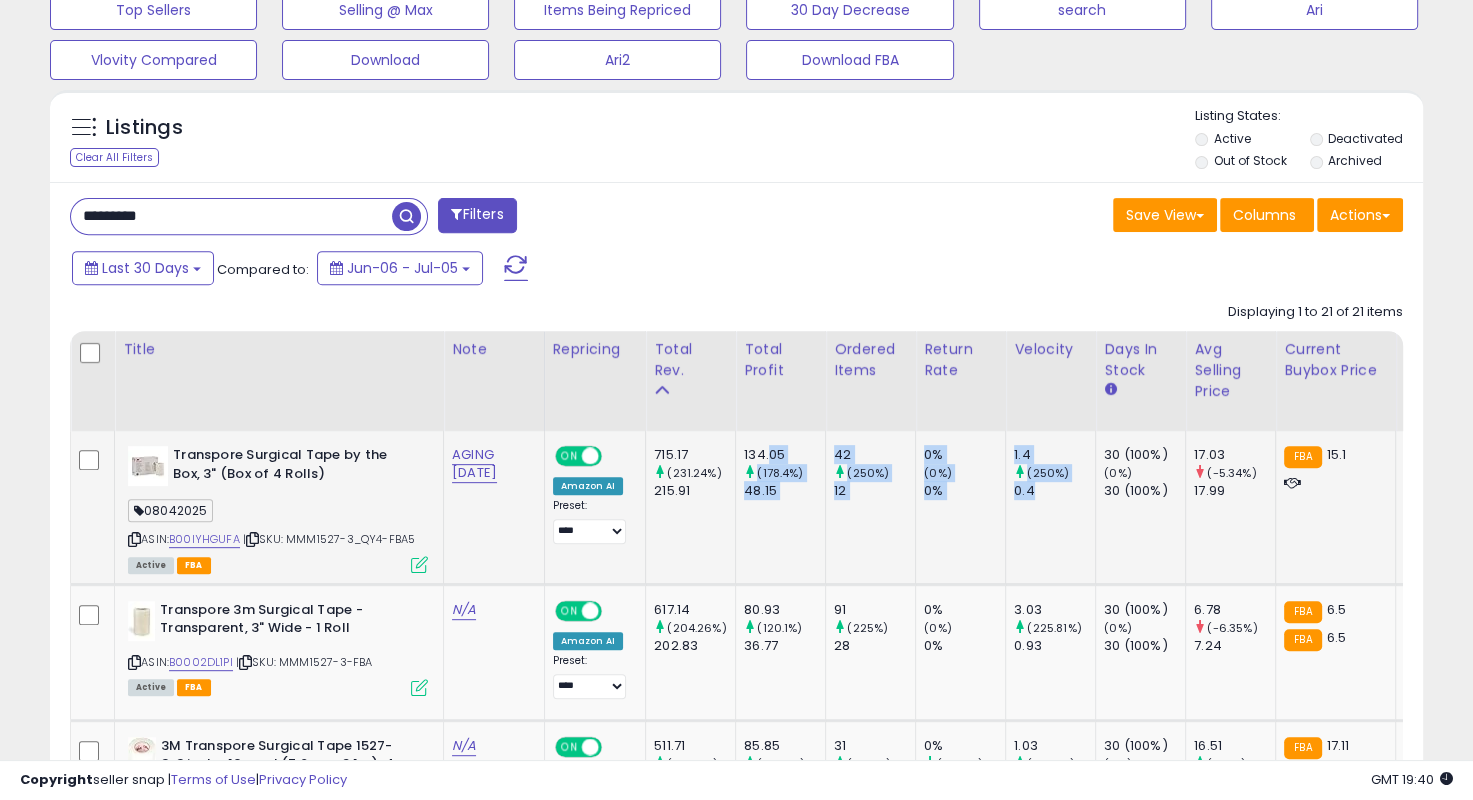 drag, startPoint x: 1047, startPoint y: 482, endPoint x: 760, endPoint y: 458, distance: 288.00174 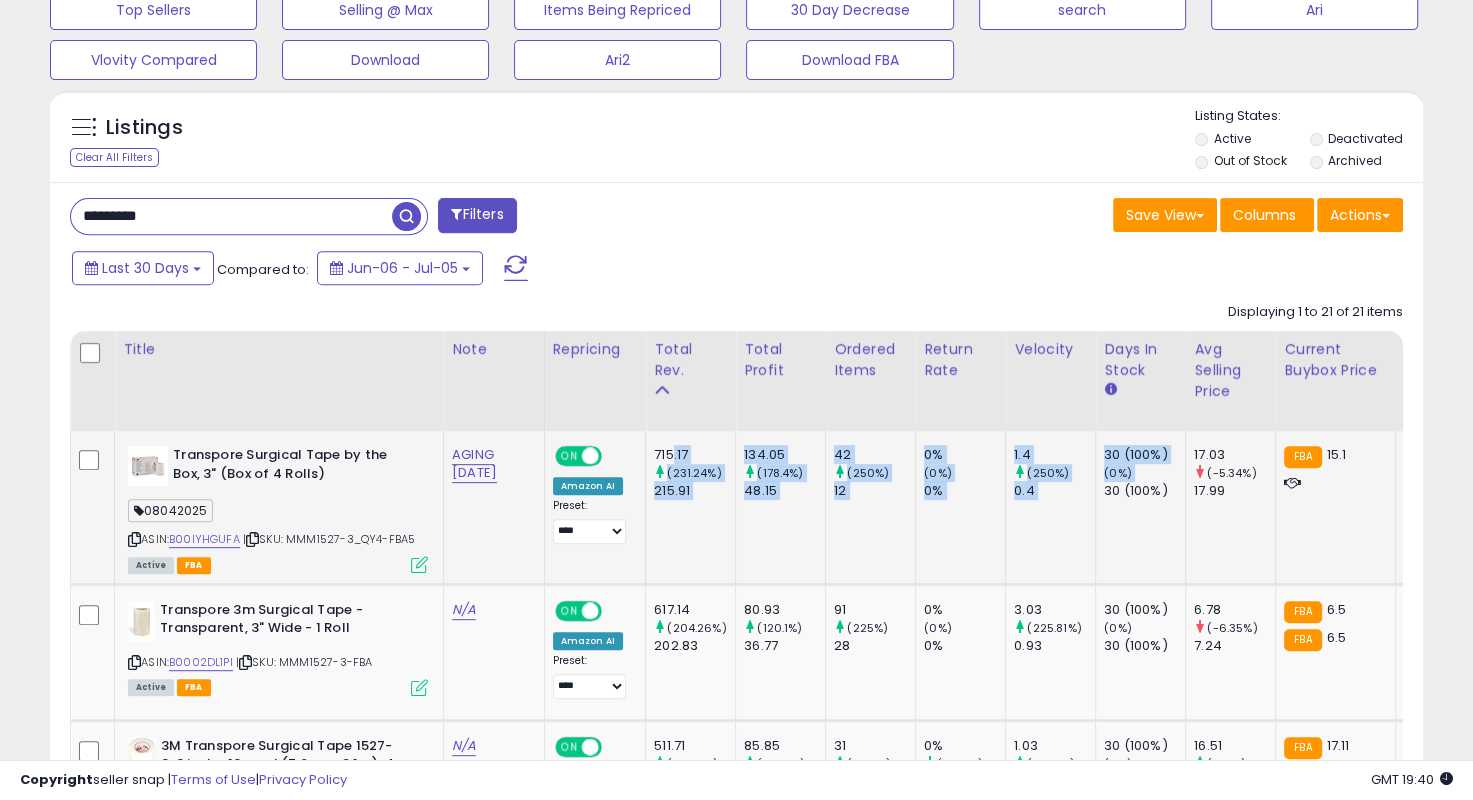 drag, startPoint x: 668, startPoint y: 448, endPoint x: 1093, endPoint y: 484, distance: 426.52197 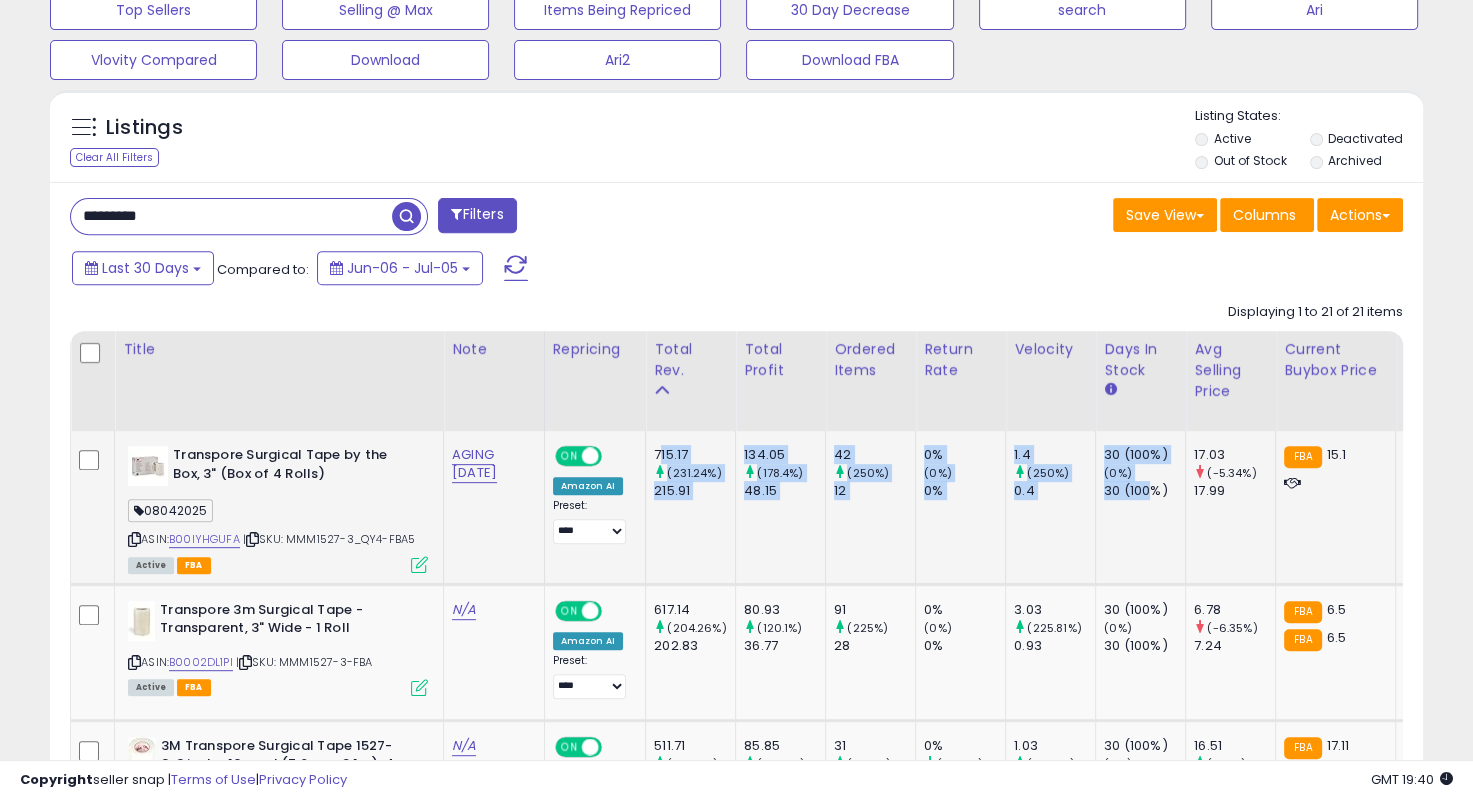 drag, startPoint x: 1148, startPoint y: 490, endPoint x: 653, endPoint y: 452, distance: 496.45645 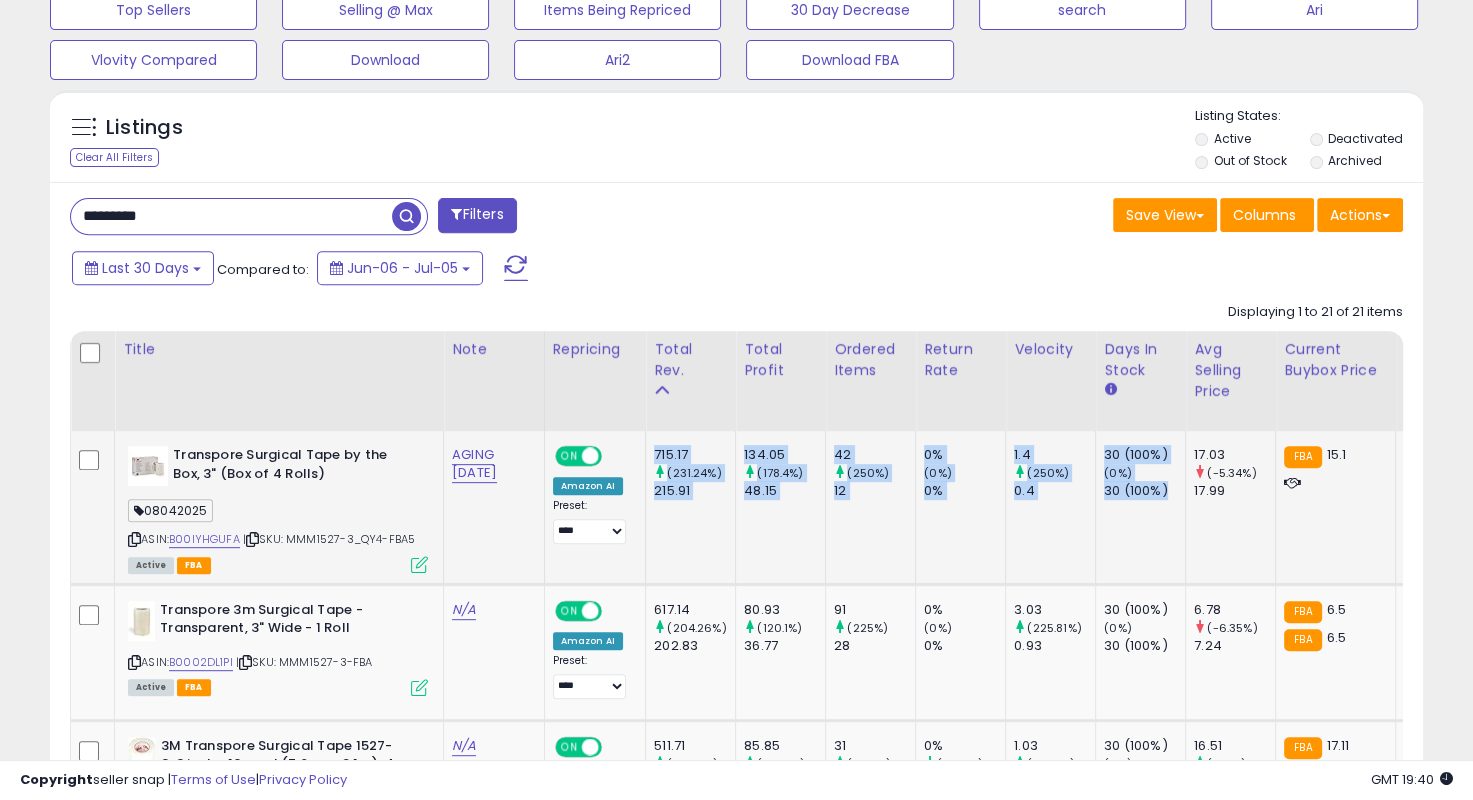 drag, startPoint x: 651, startPoint y: 449, endPoint x: 1169, endPoint y: 488, distance: 519.46606 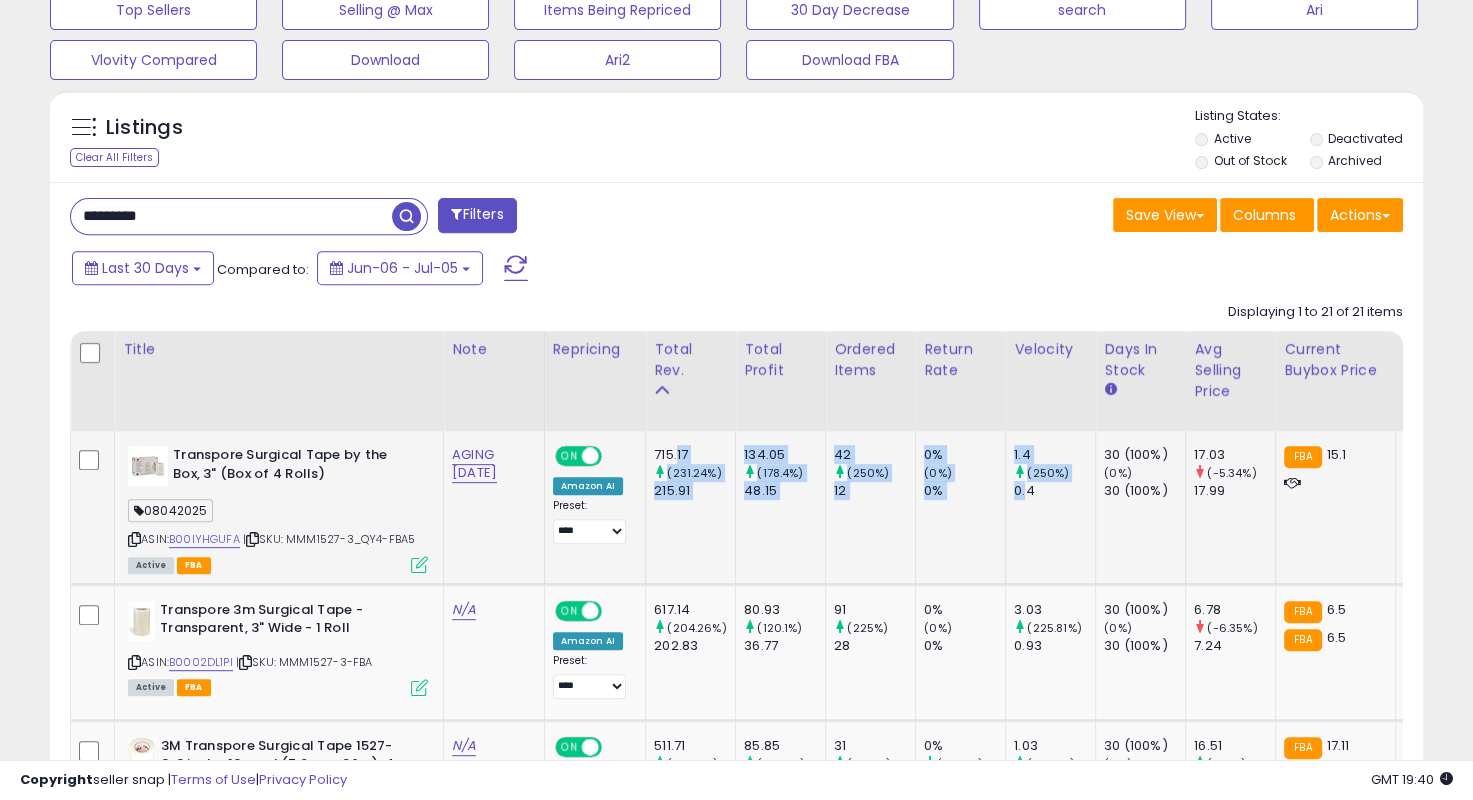 drag, startPoint x: 670, startPoint y: 450, endPoint x: 1021, endPoint y: 482, distance: 352.45566 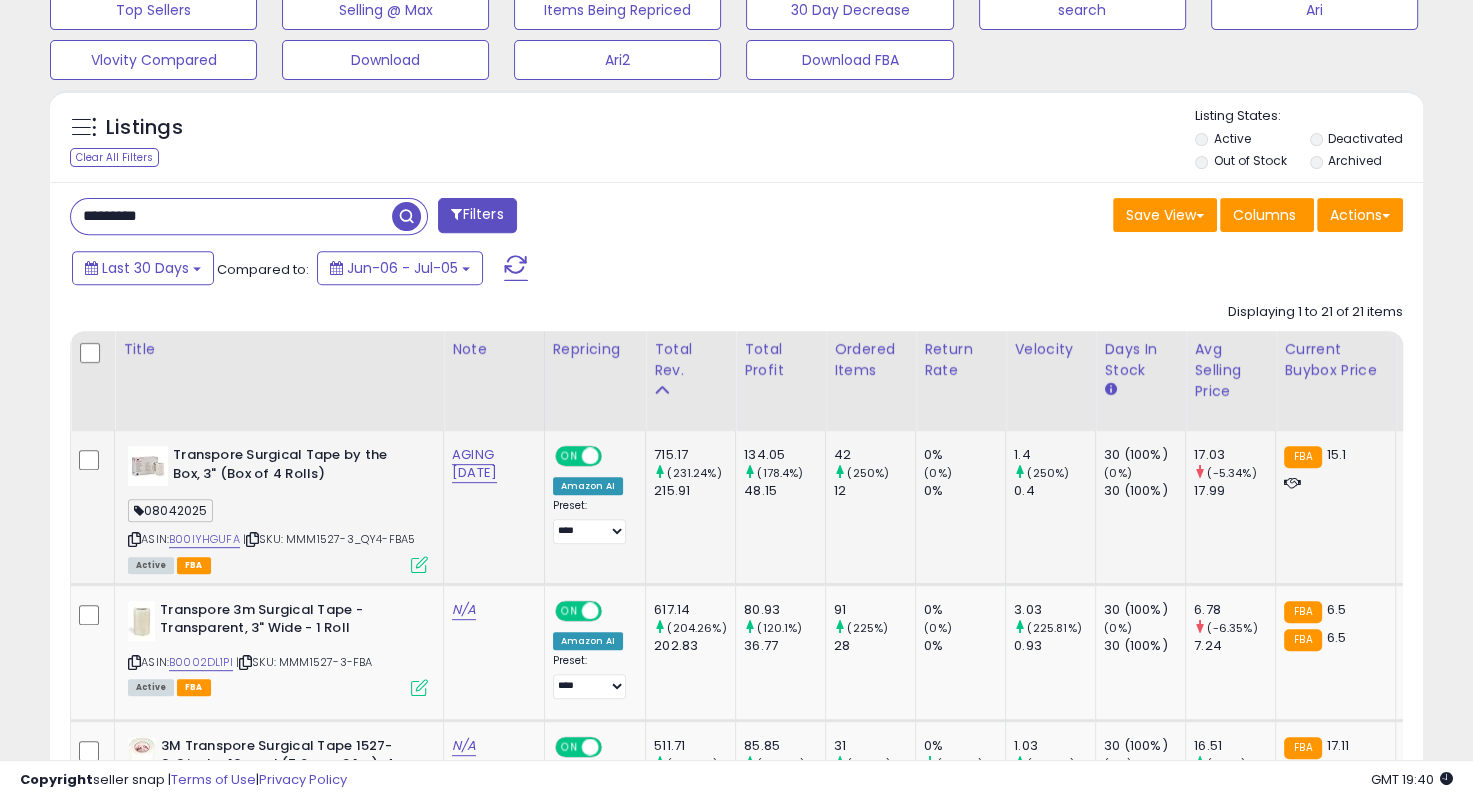 drag, startPoint x: 672, startPoint y: 448, endPoint x: 656, endPoint y: 448, distance: 16 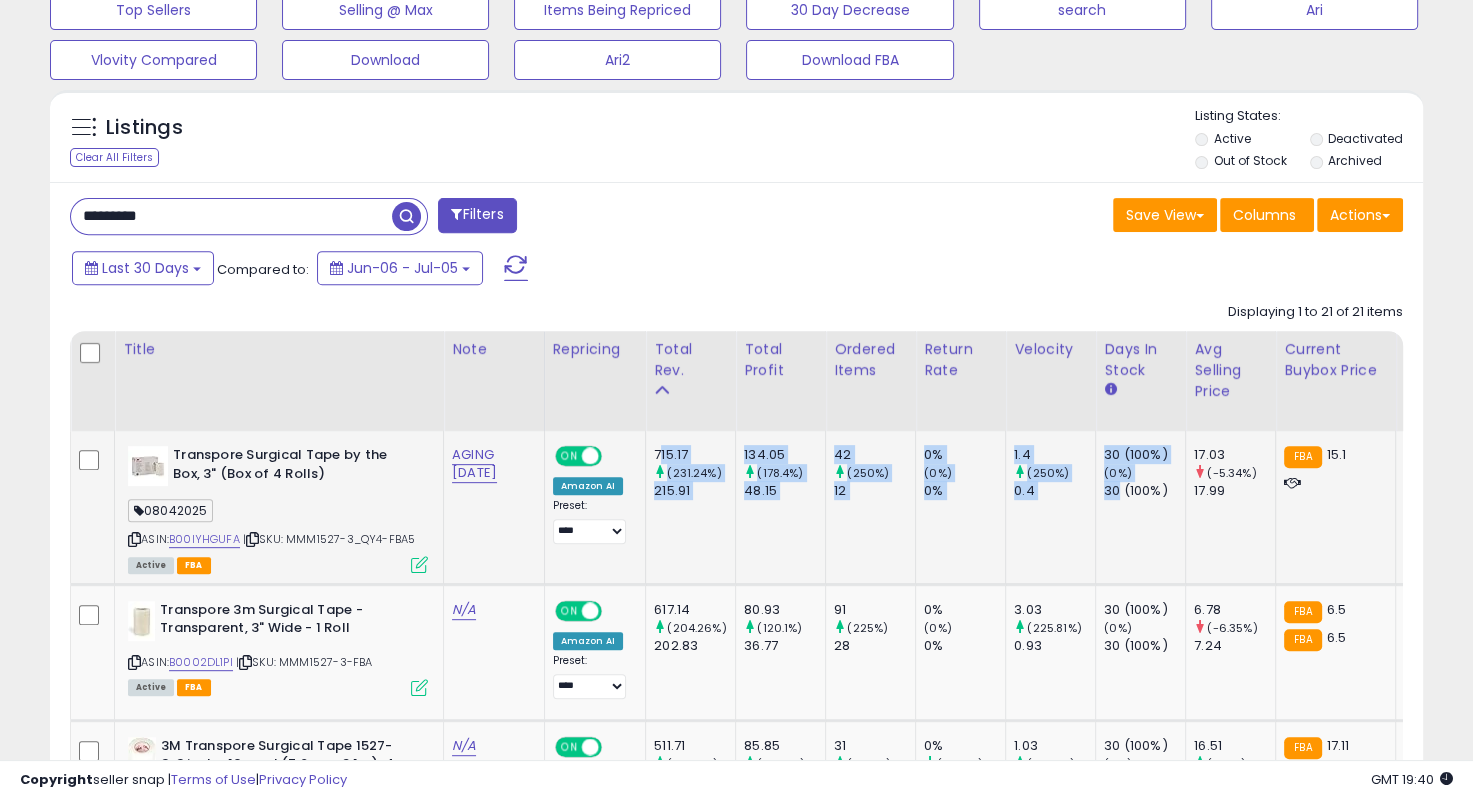 drag, startPoint x: 656, startPoint y: 448, endPoint x: 1113, endPoint y: 487, distance: 458.6611 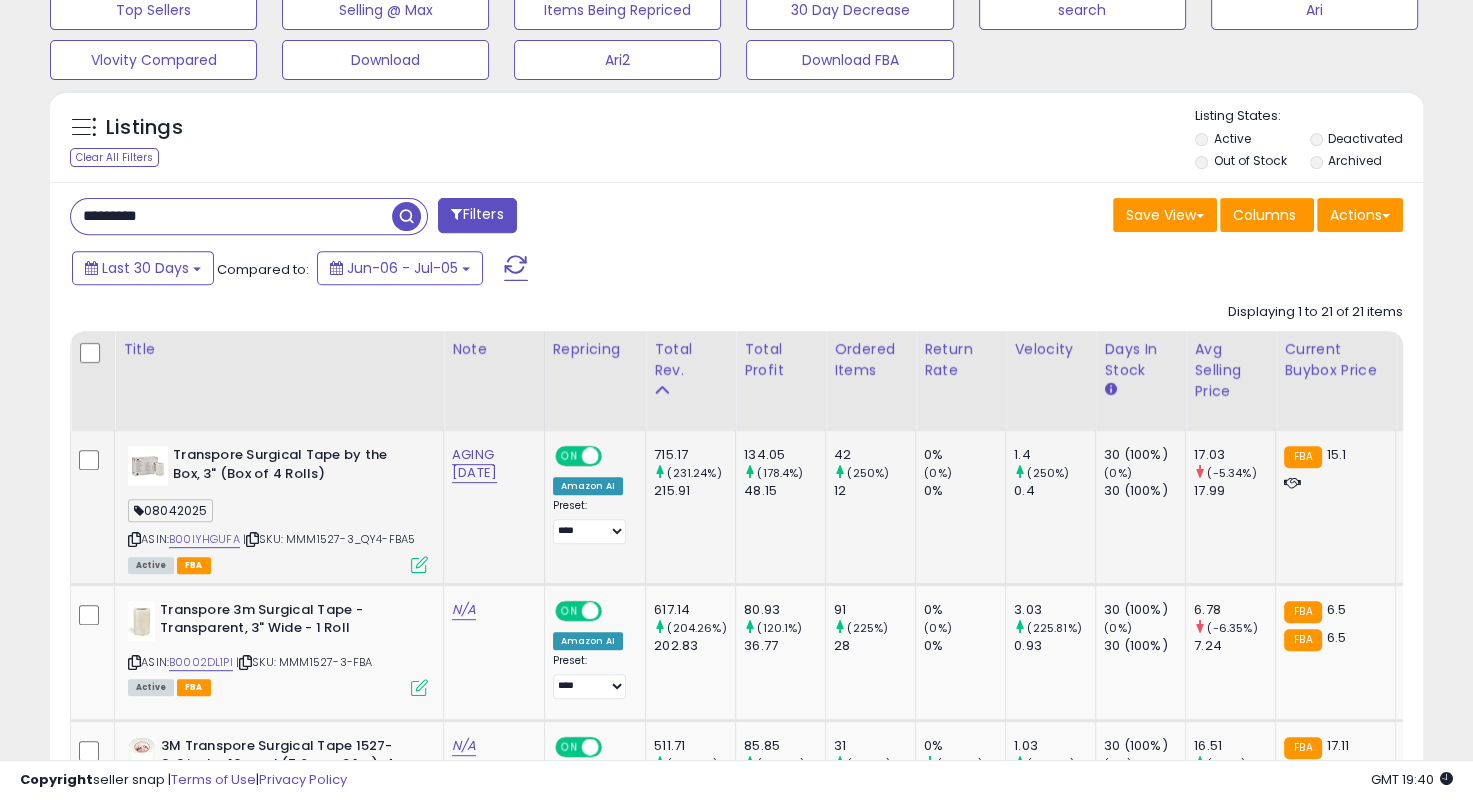 click on "30 (100%)" at bounding box center (1144, 491) 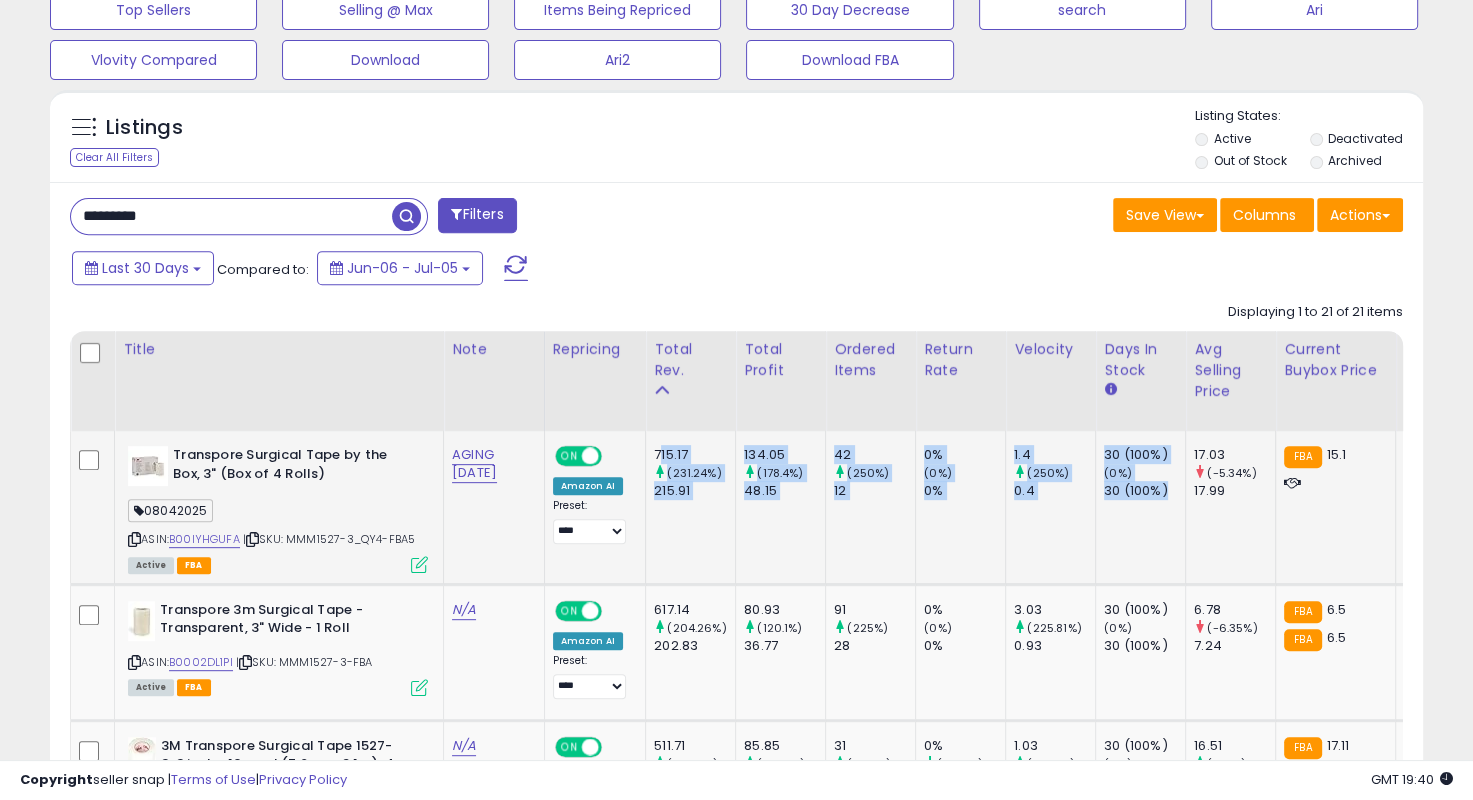 drag, startPoint x: 1159, startPoint y: 491, endPoint x: 654, endPoint y: 459, distance: 506.01285 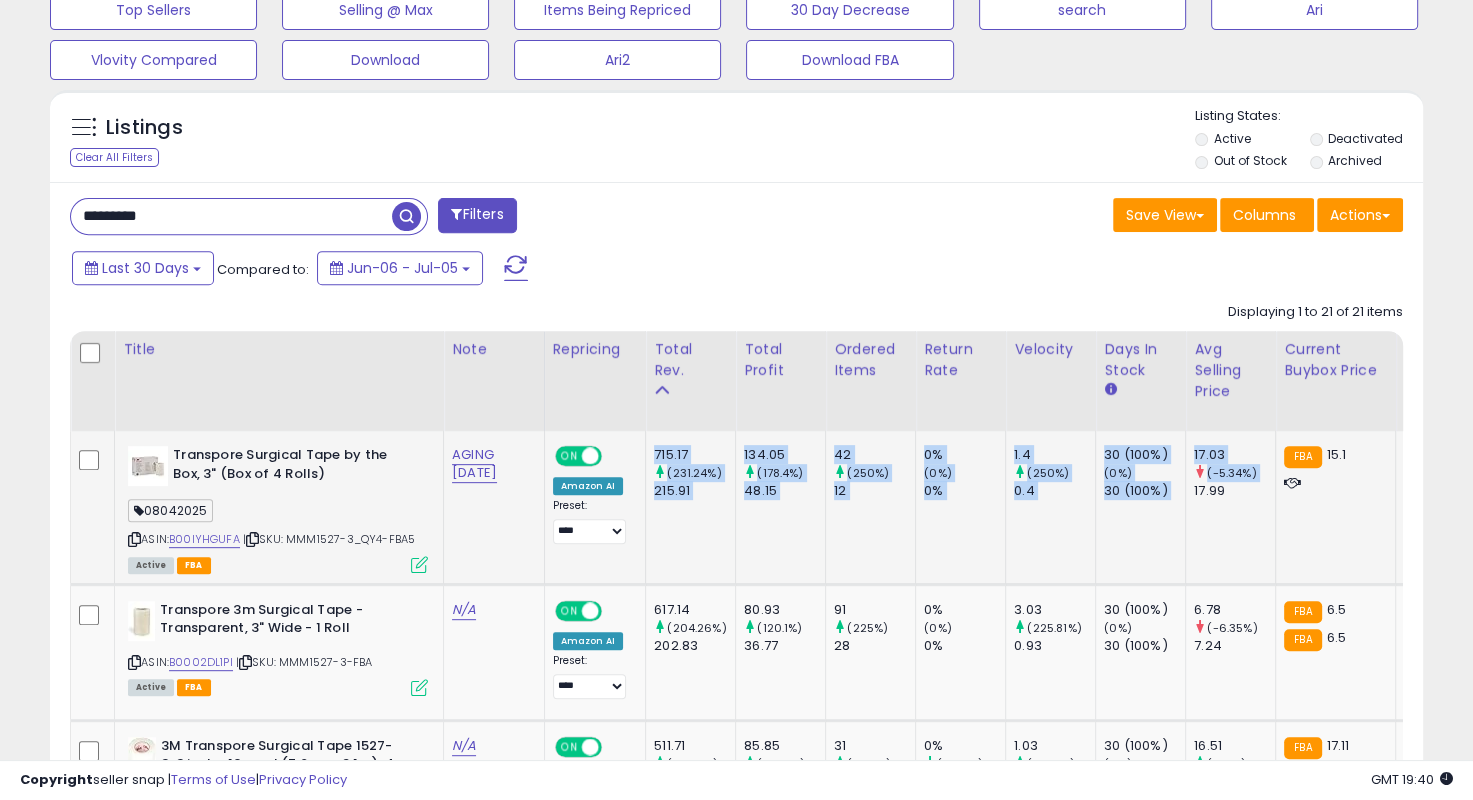 drag, startPoint x: 648, startPoint y: 456, endPoint x: 1185, endPoint y: 511, distance: 539.8092 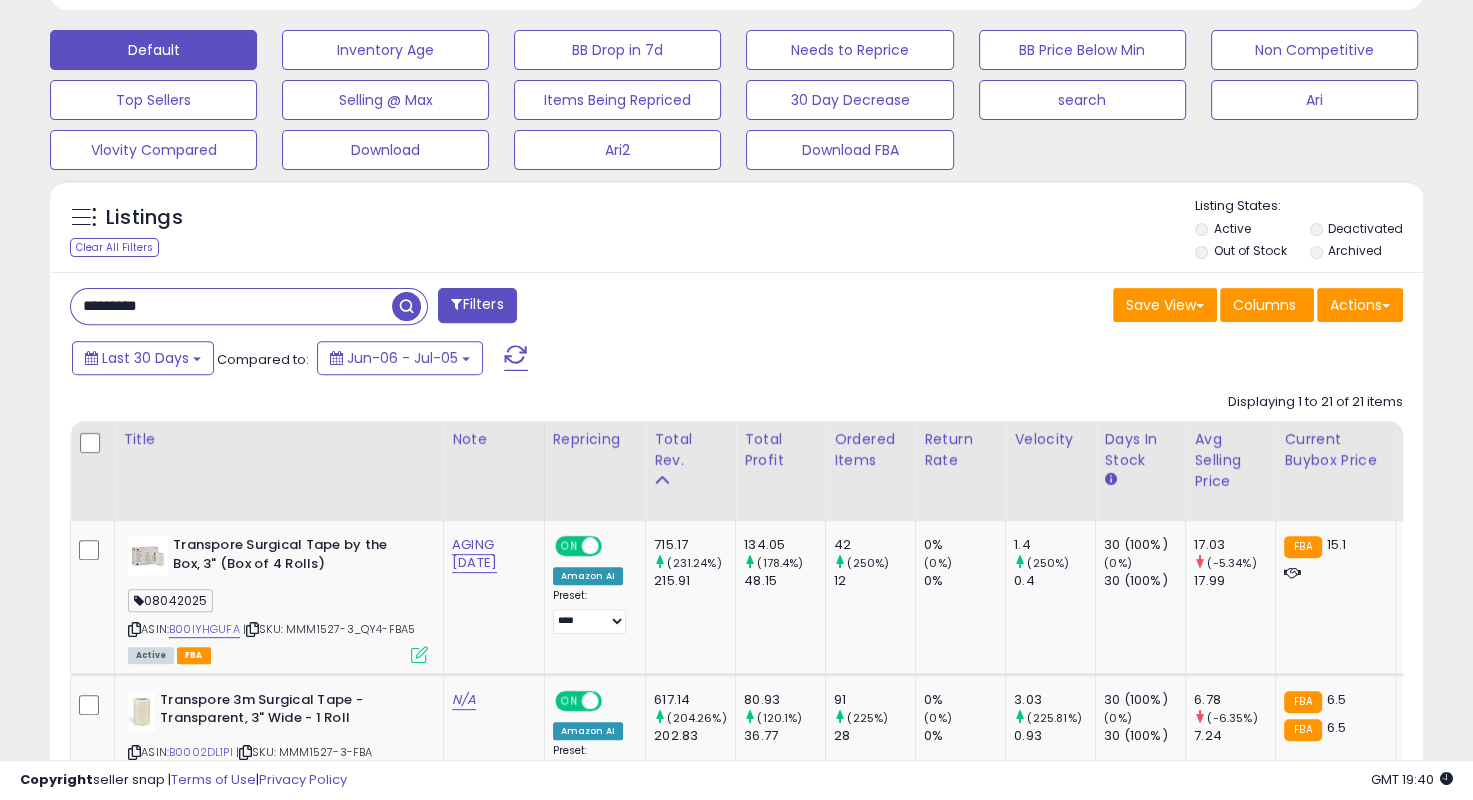 drag, startPoint x: 183, startPoint y: 311, endPoint x: 172, endPoint y: 311, distance: 11 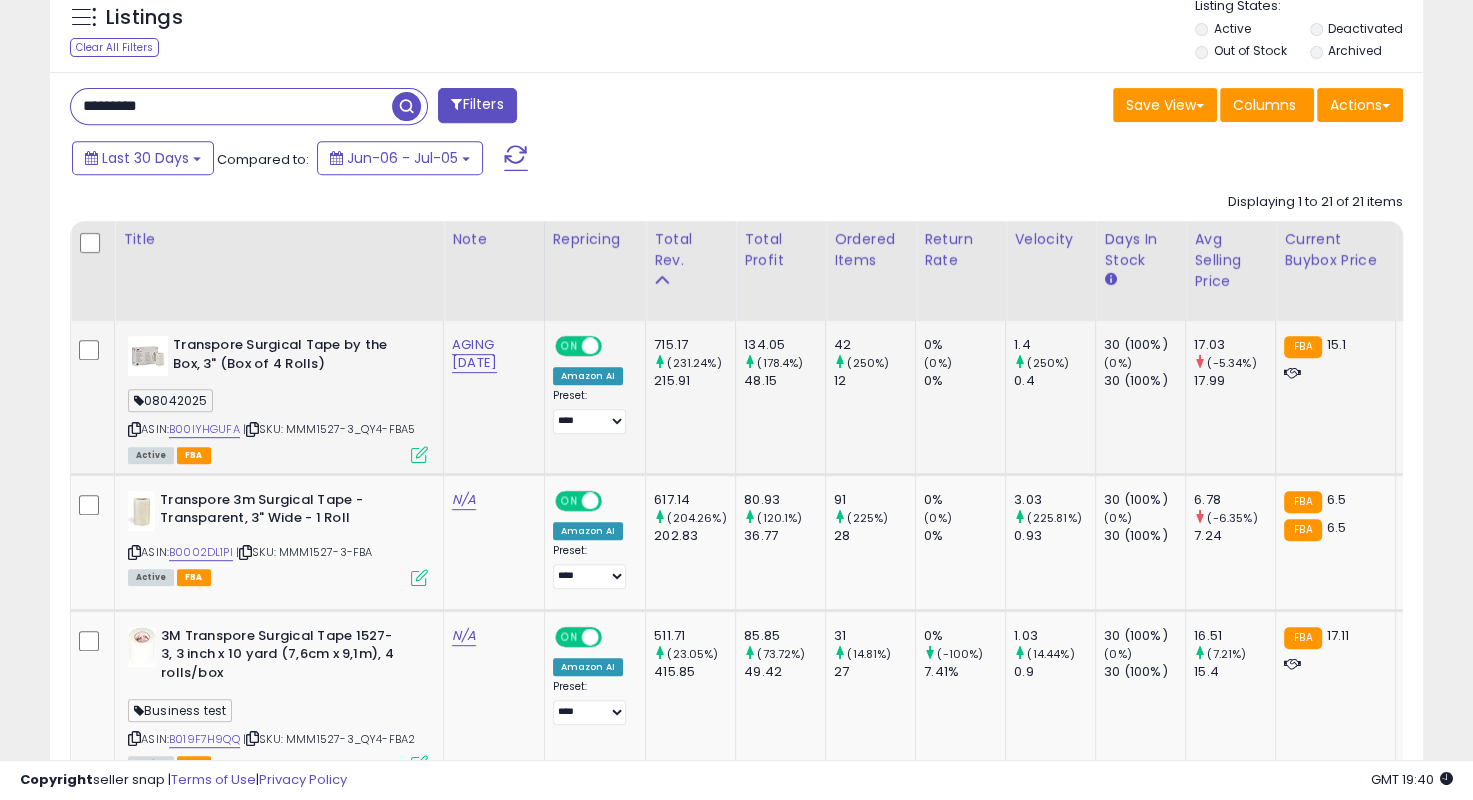 type on "*********" 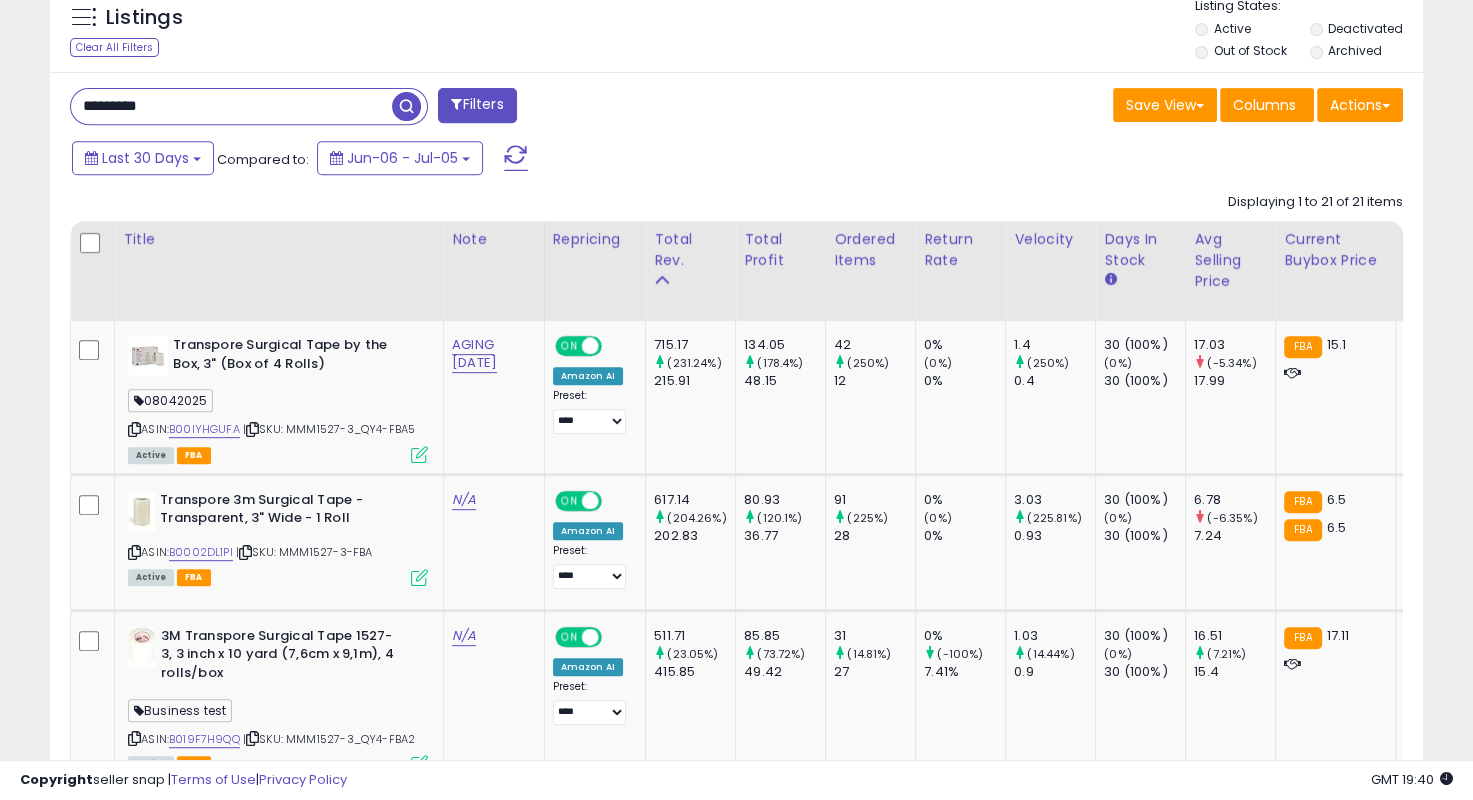 click at bounding box center [406, 106] 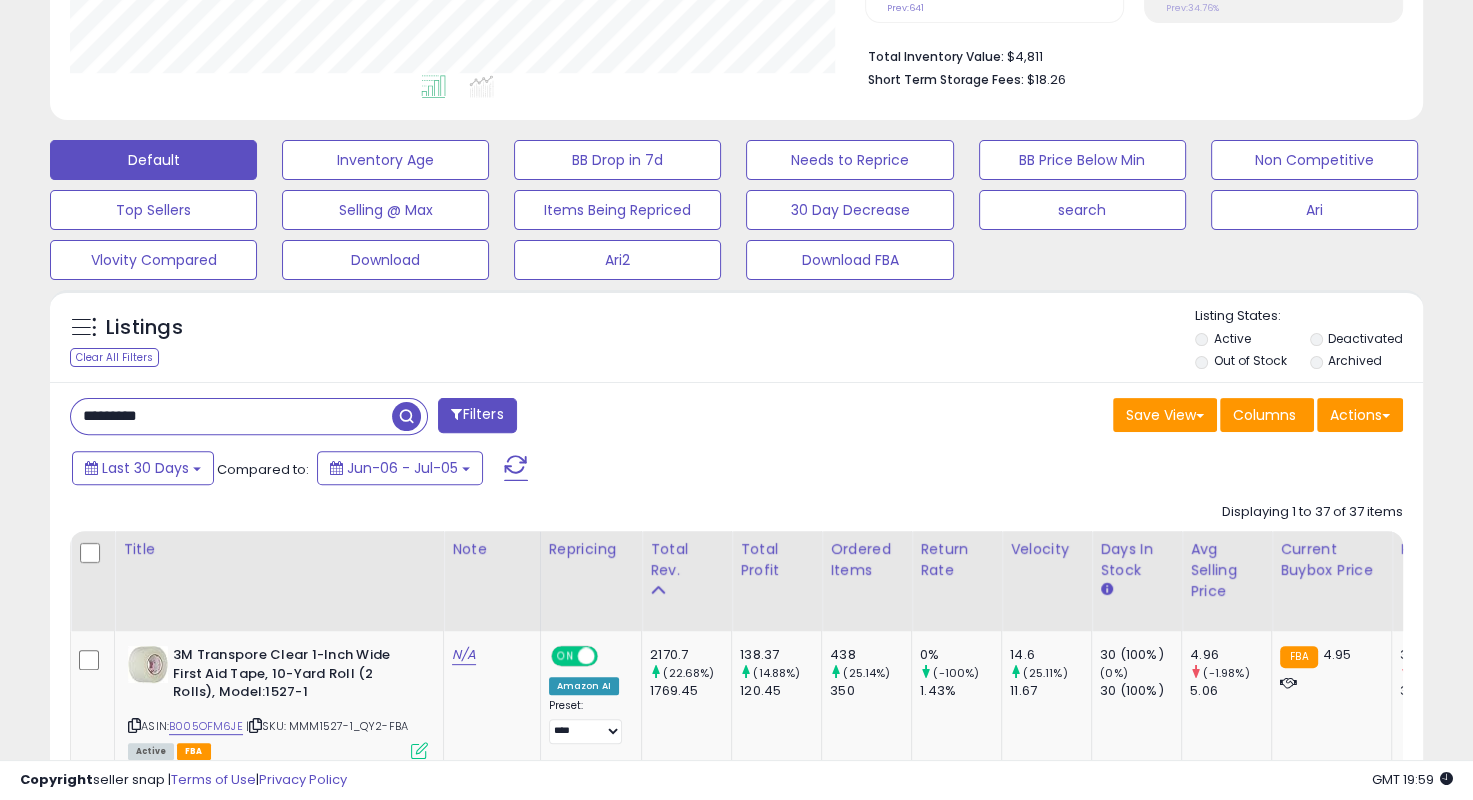 scroll, scrollTop: 999589, scrollLeft: 999204, axis: both 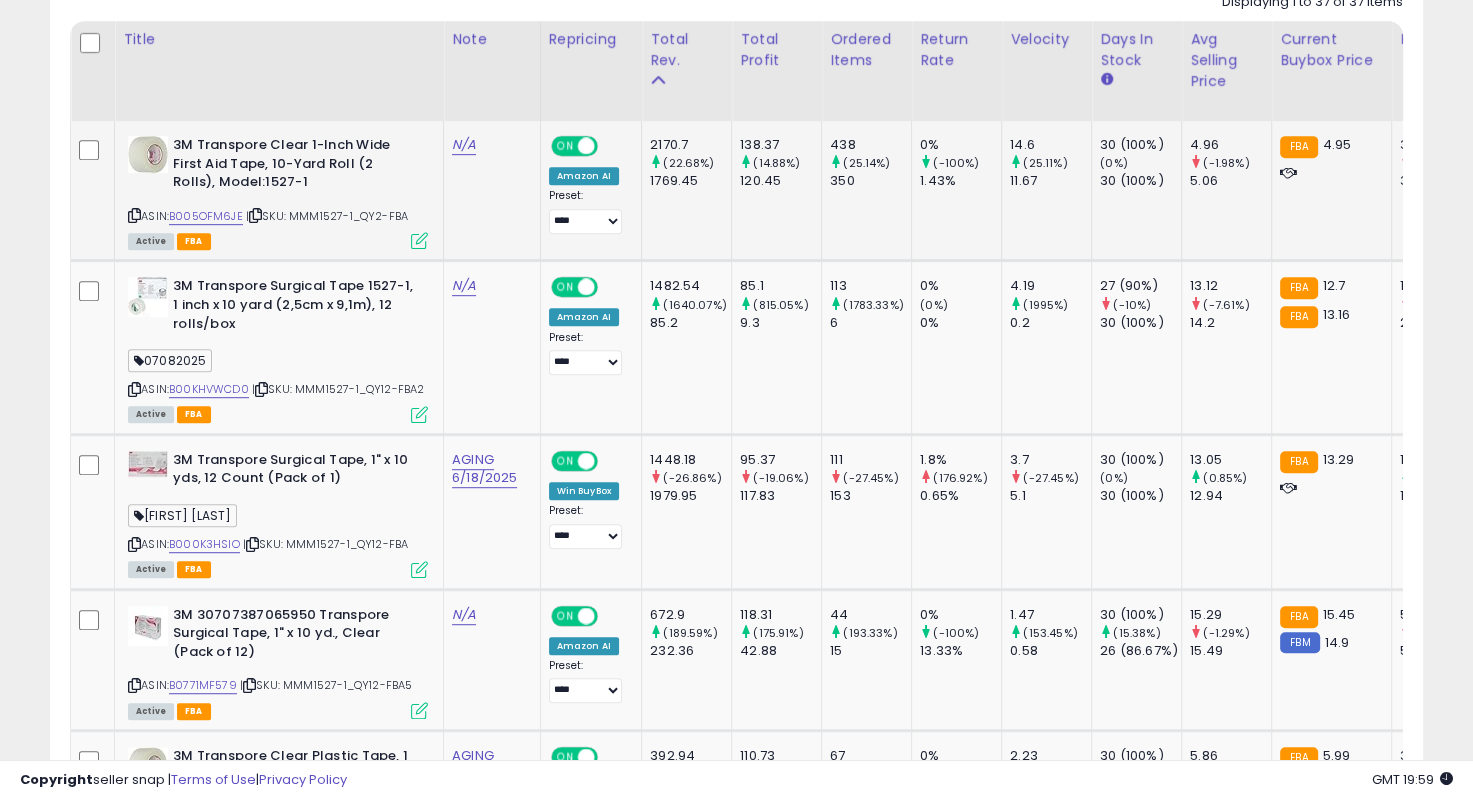drag, startPoint x: 774, startPoint y: 211, endPoint x: 926, endPoint y: 207, distance: 152.05263 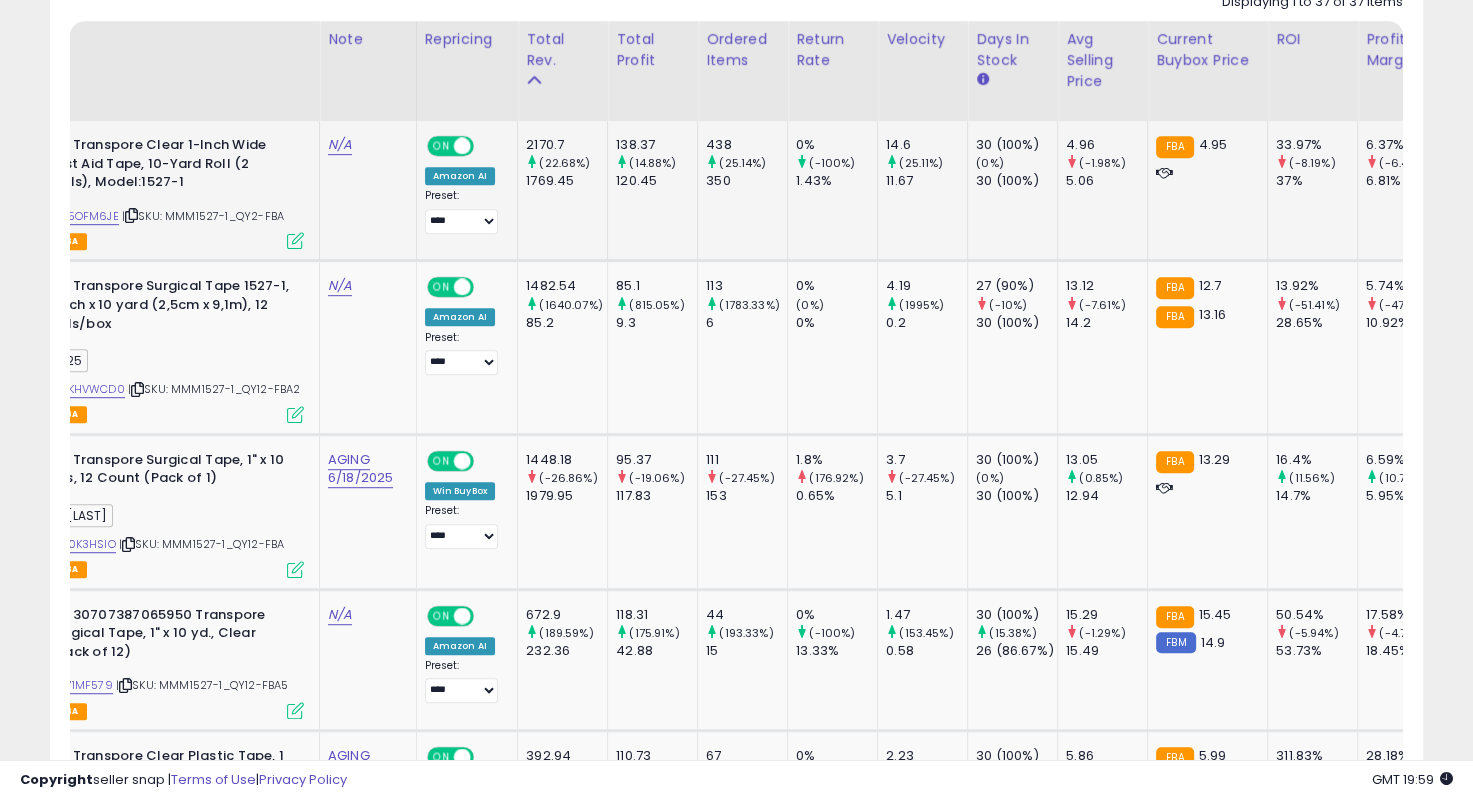 scroll, scrollTop: 0, scrollLeft: 630, axis: horizontal 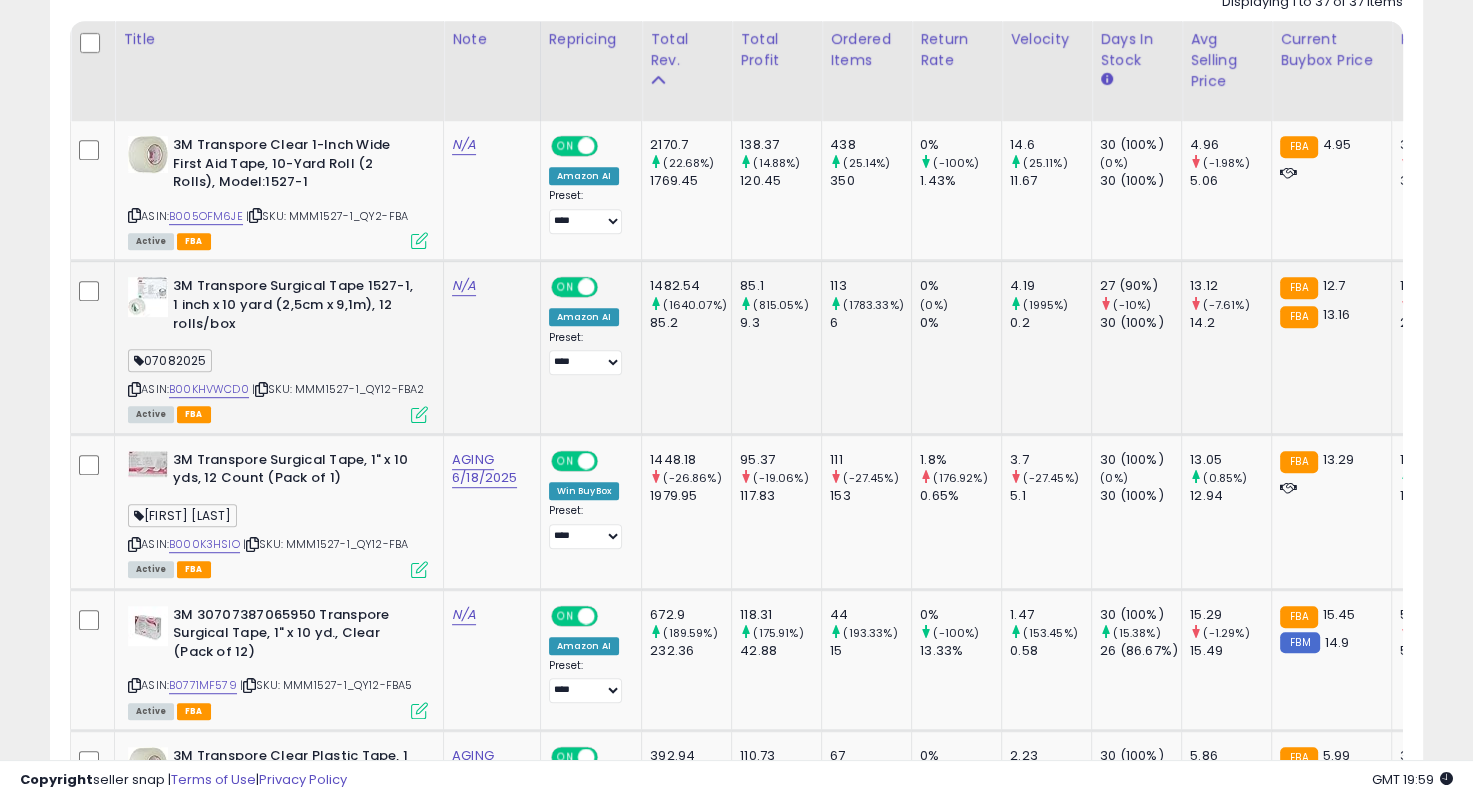 drag, startPoint x: 475, startPoint y: 386, endPoint x: 440, endPoint y: 388, distance: 35.057095 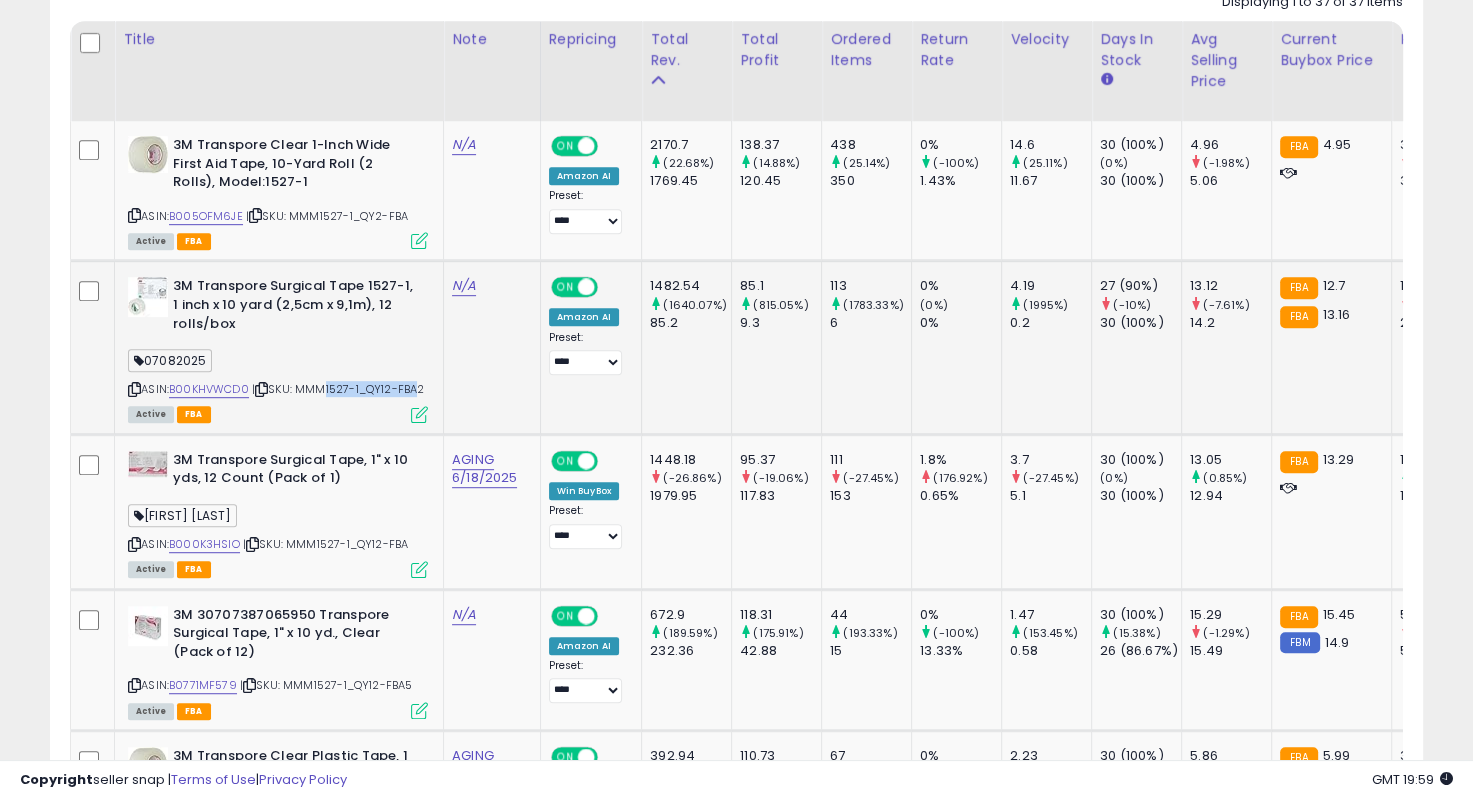 drag, startPoint x: 324, startPoint y: 389, endPoint x: 413, endPoint y: 389, distance: 89 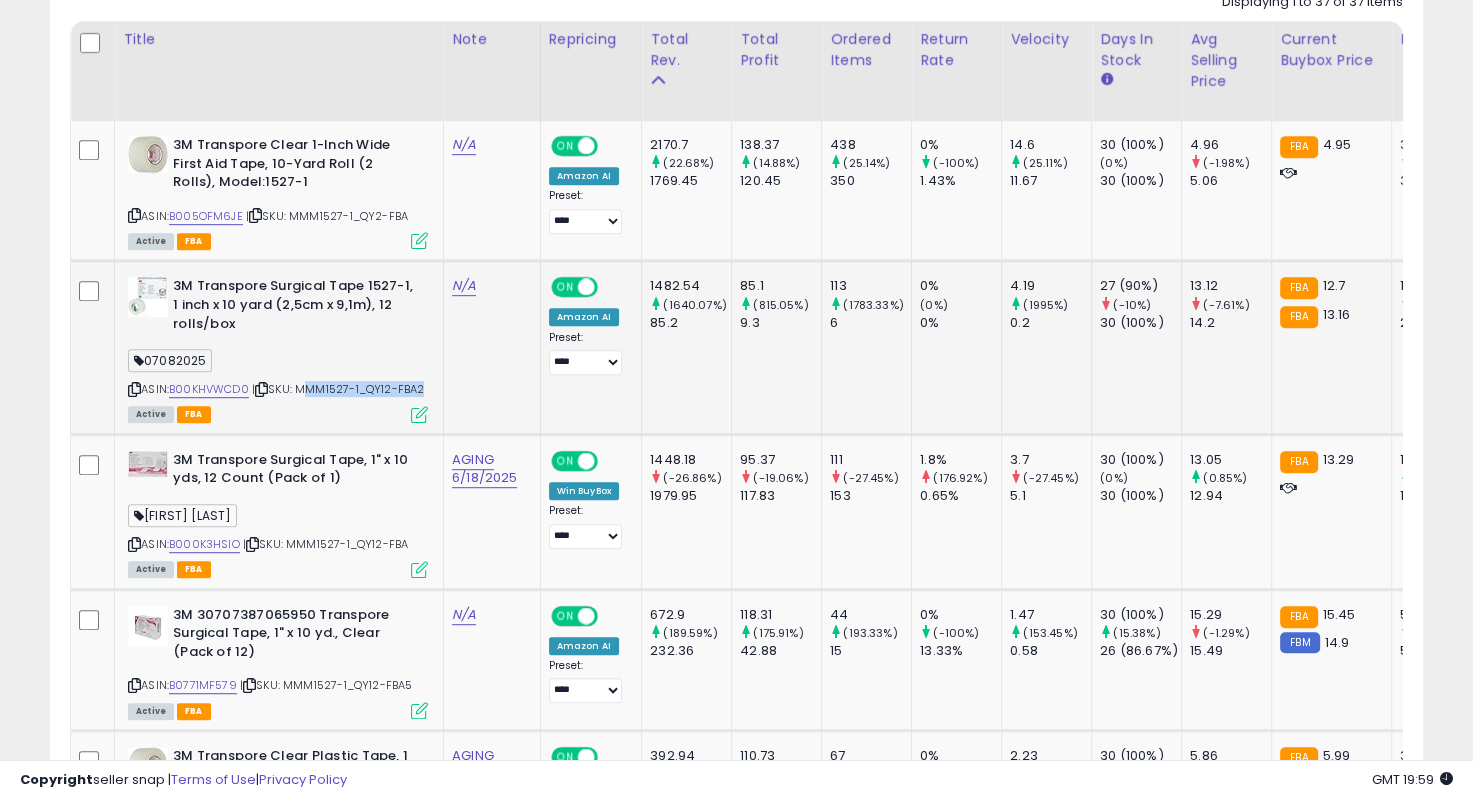 drag, startPoint x: 418, startPoint y: 387, endPoint x: 301, endPoint y: 384, distance: 117.03845 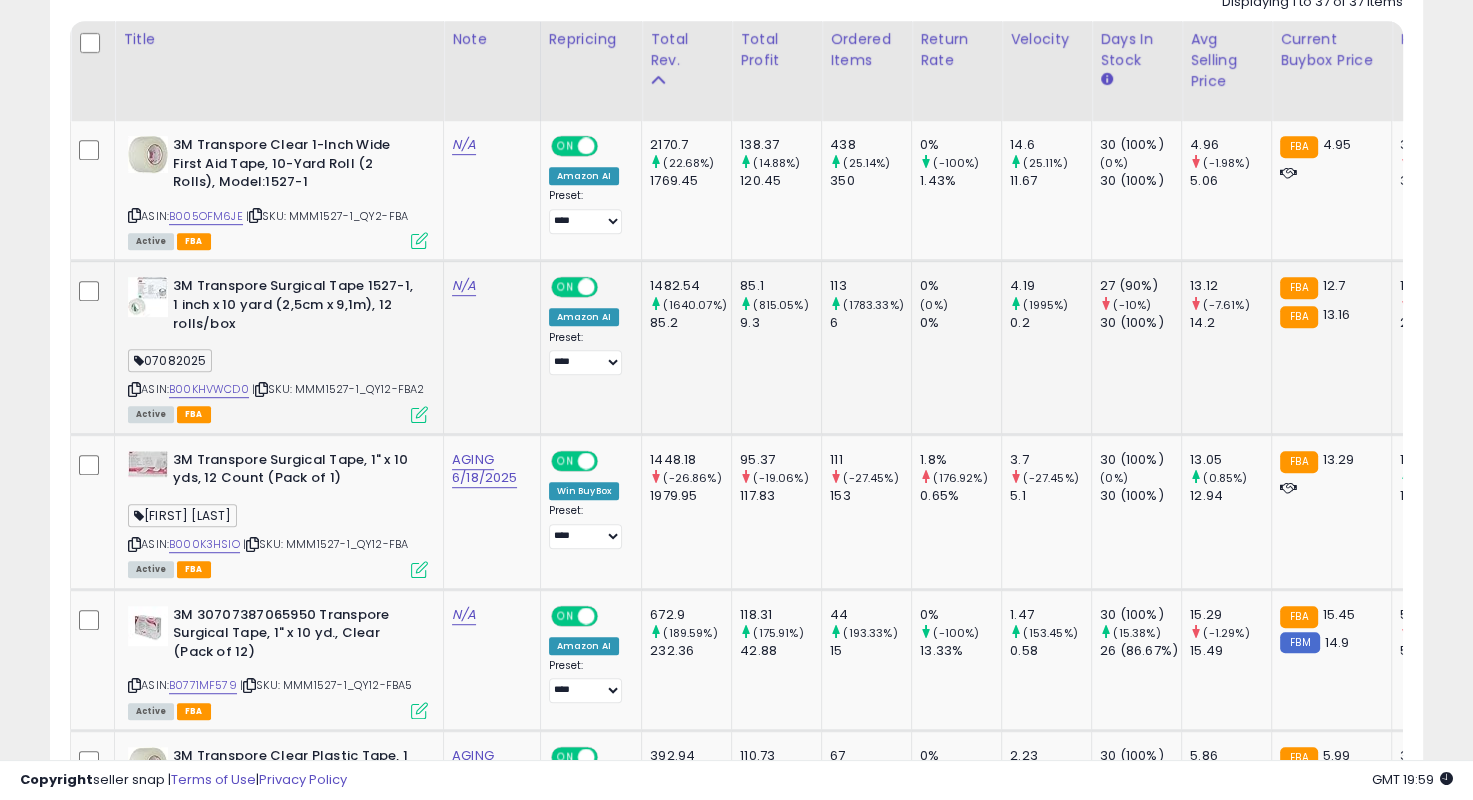 drag, startPoint x: 305, startPoint y: 388, endPoint x: 429, endPoint y: 387, distance: 124.004036 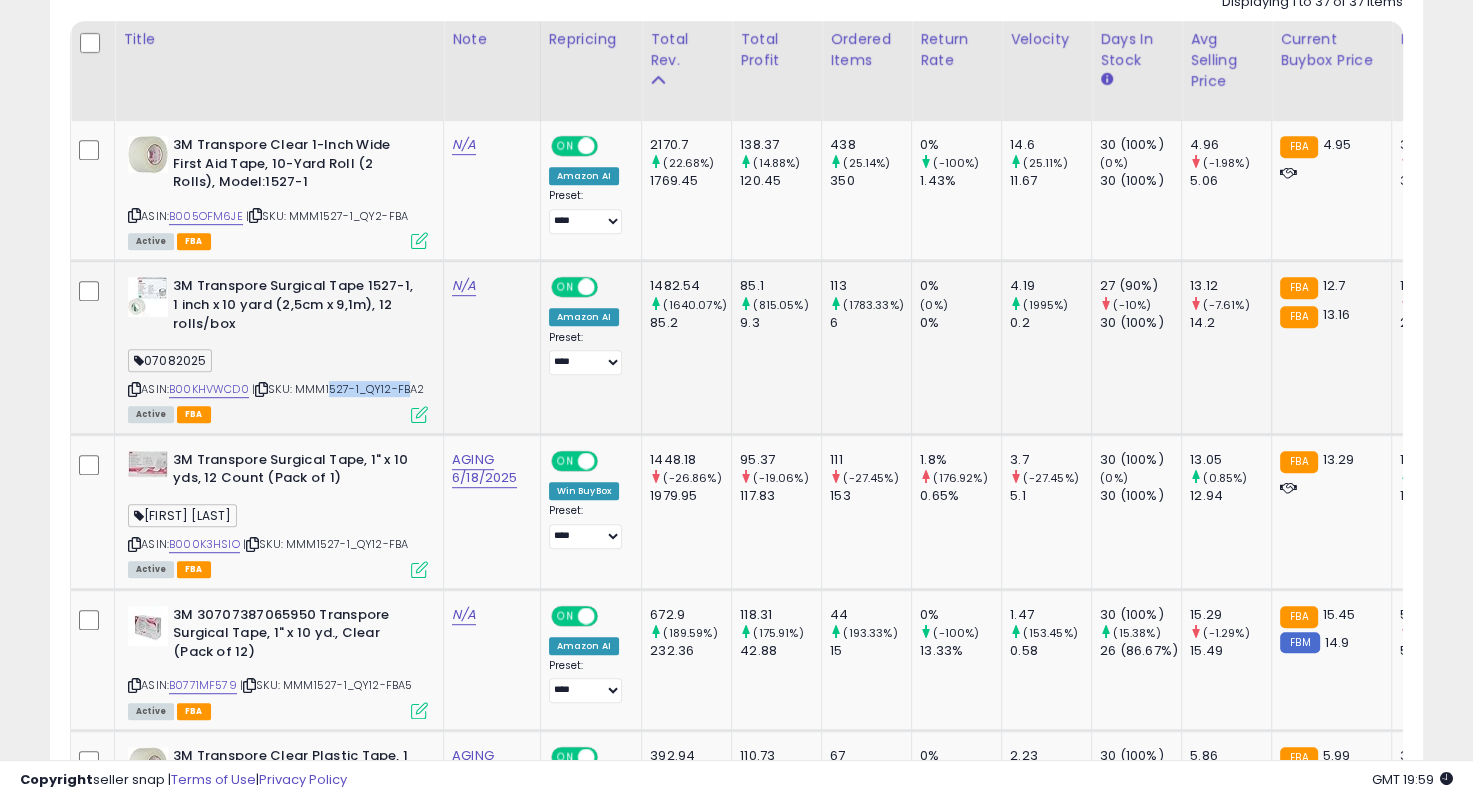 drag, startPoint x: 399, startPoint y: 388, endPoint x: 328, endPoint y: 393, distance: 71.17584 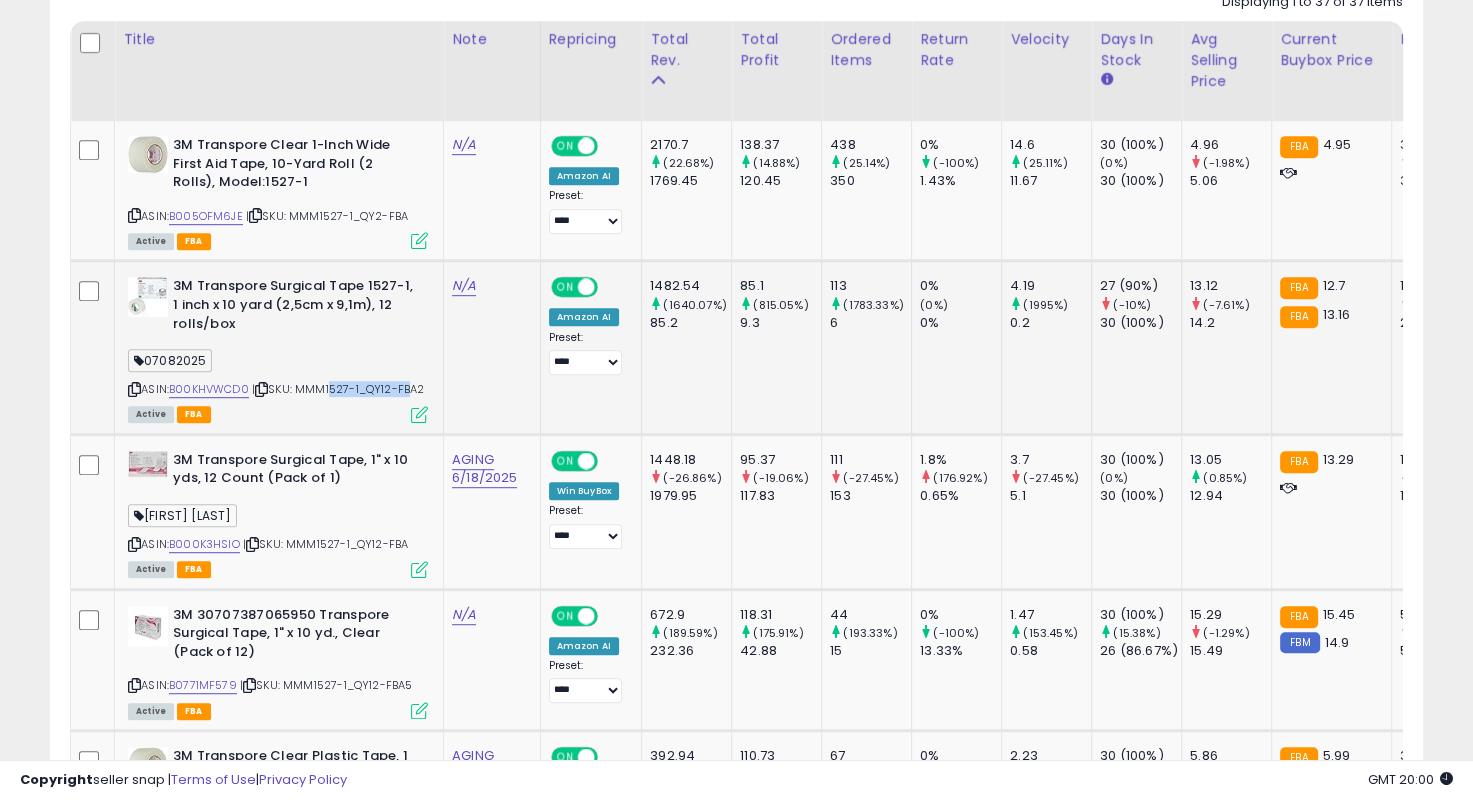 click on "|   SKU: MMM1527-1_QY12-FBA2" at bounding box center [338, 389] 